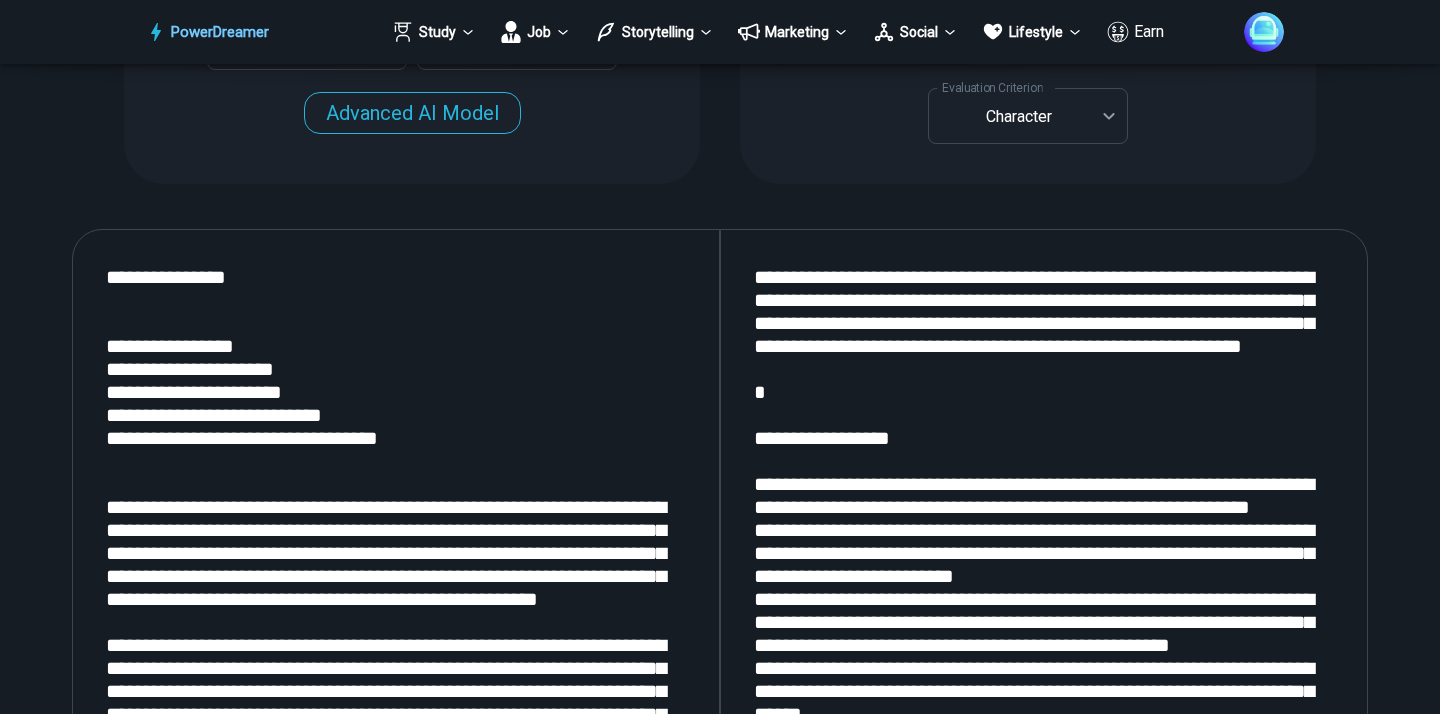 scroll, scrollTop: 2083, scrollLeft: 0, axis: vertical 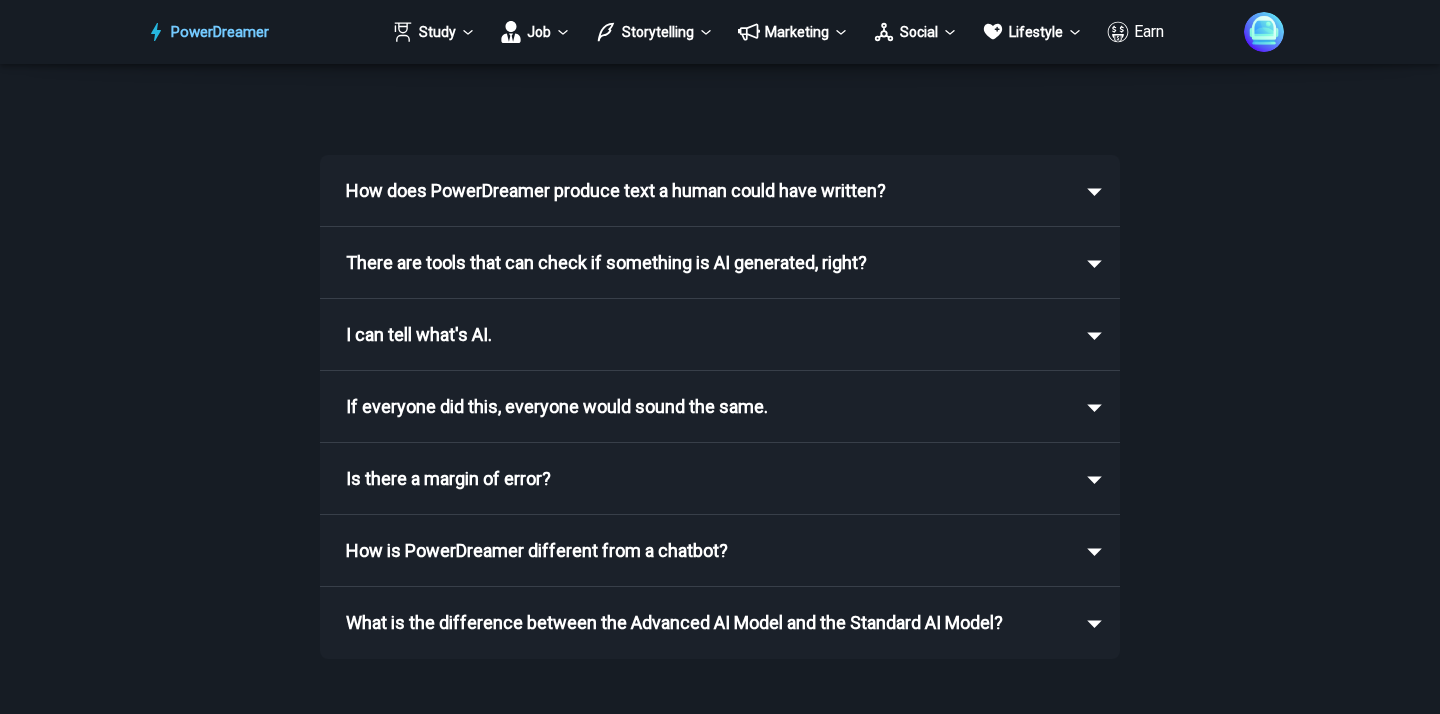 drag, startPoint x: 753, startPoint y: 285, endPoint x: 1129, endPoint y: 740, distance: 590.255 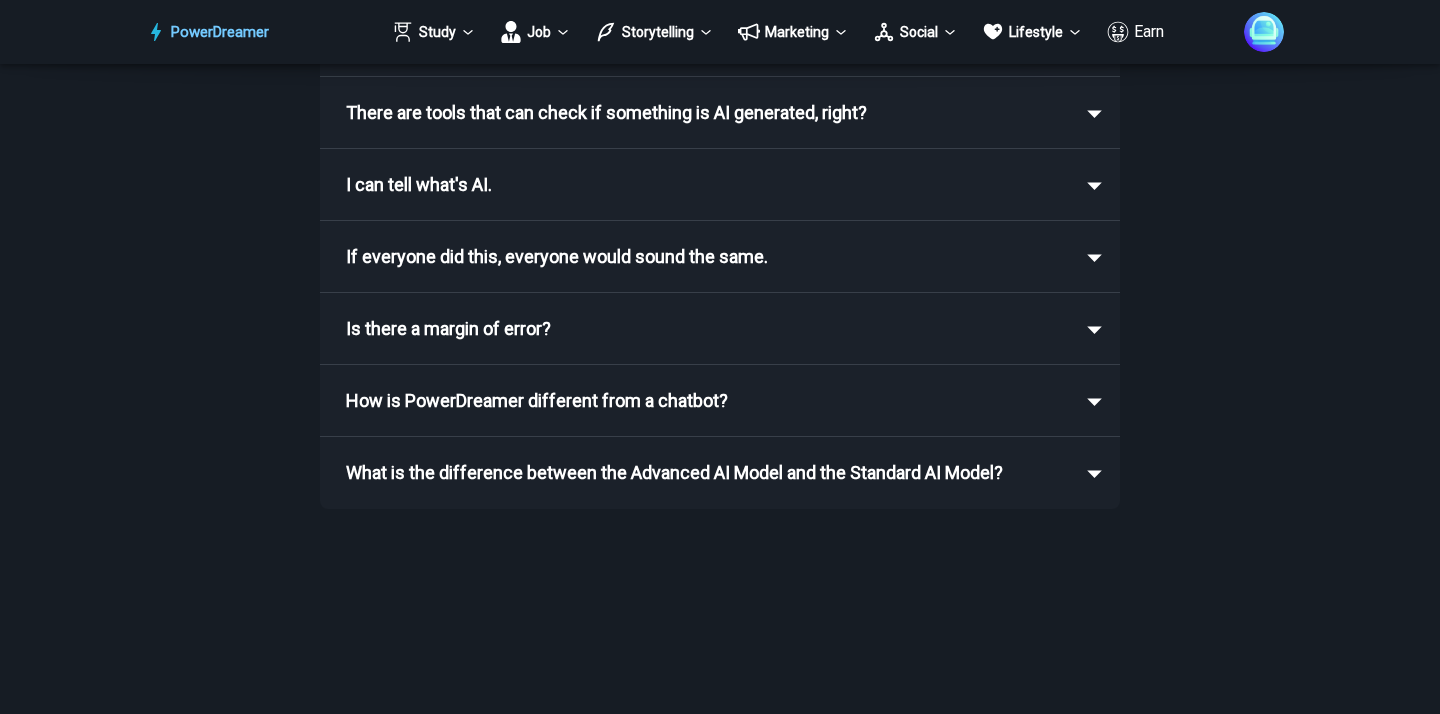 paste on "**********" 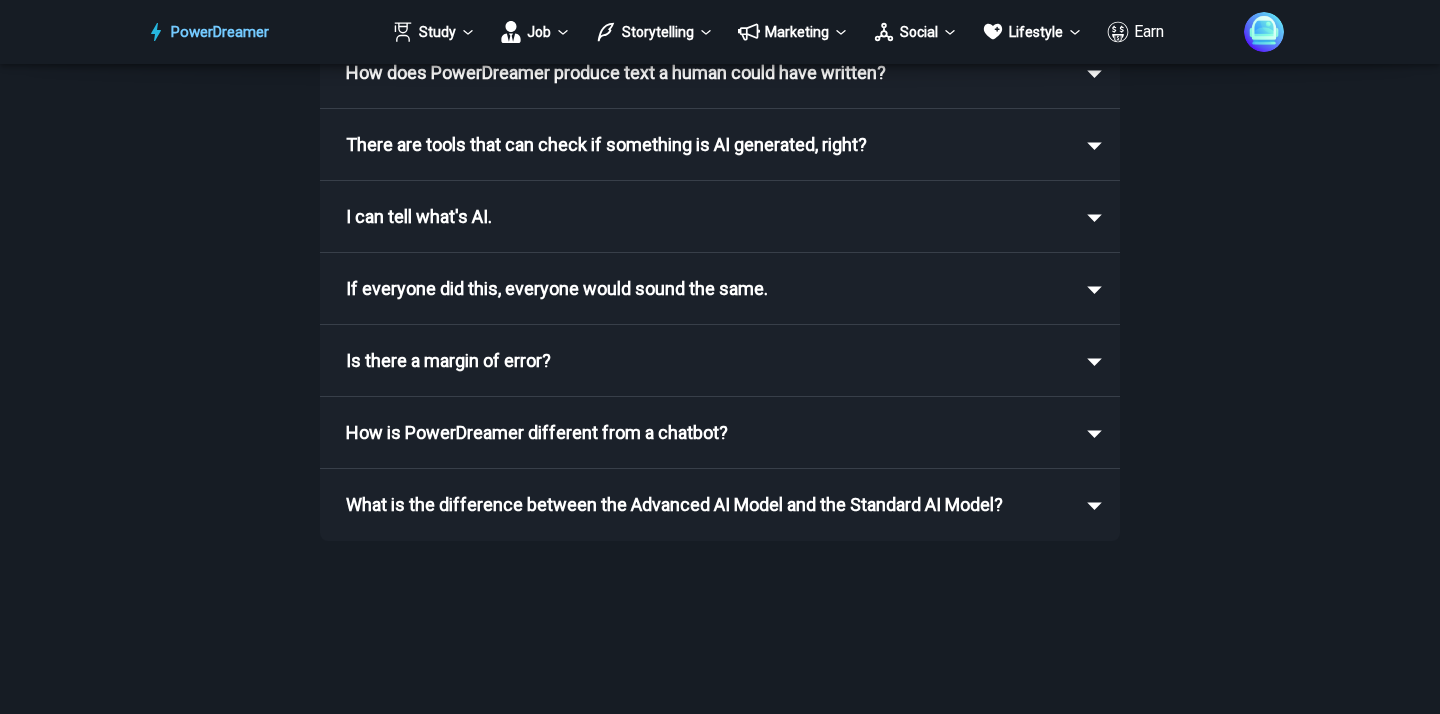 scroll, scrollTop: 2798, scrollLeft: 0, axis: vertical 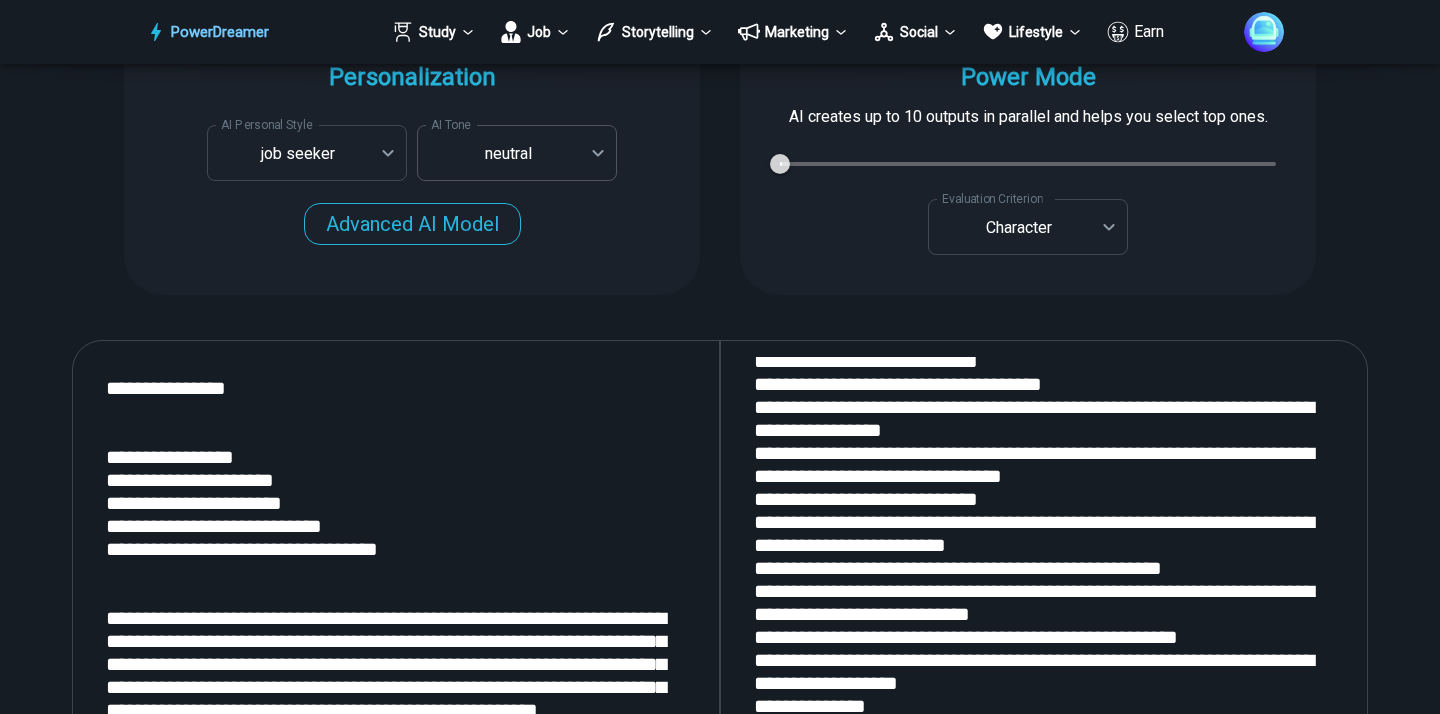 type on "**********" 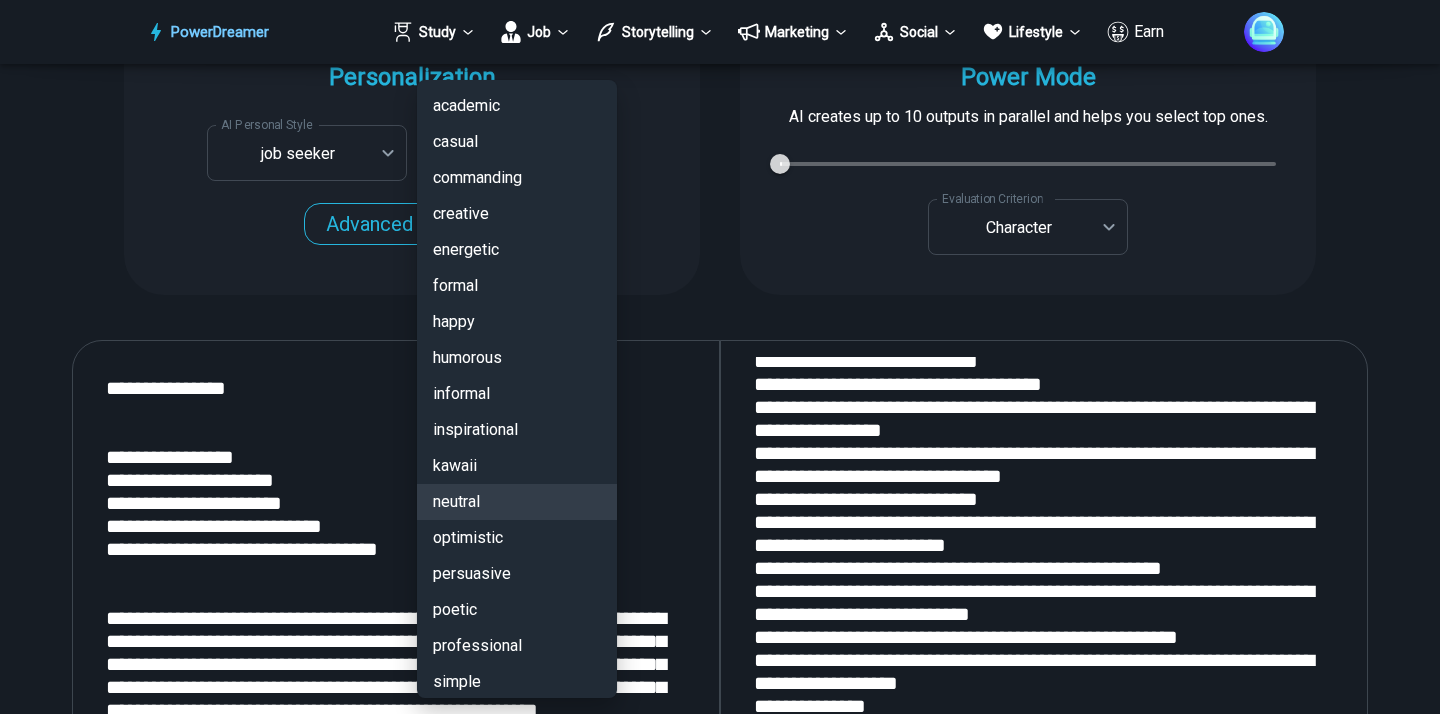 click on "PowerDreamer Study Job Storytelling Marketing Social Lifestyle Earn AI Resume Writer Tailors your resume for each job opening in seconds START Faster with PowerDreamer 213,501  AI-Generated Outputs.  50,000+ Users. 60+ AI Tools. PowerDreamer saved me a ton of stress and even more time. Highly recommend. [PERSON_NAME] is a writer and producer with experience at Morning Rush, [US_STATE] PBS, Metro Weekly and The [US_STATE] Times I received a job offer [DATE] that your awesome website helped me get. Thank you! I will be singing your praises. [PERSON_NAME] signed up to PowerDreamer [DATE] and received his job offer [DATE] Absolutely love this program!! I'm usually hesitant to pay for anything without being able to try it for free first. However, I was desperate to get resume writing help and this program far exceeded my expectations! I have been telling anyone I know looking for a job to try it. [PERSON_NAME] [PERSON_NAME], Product Manager in E-Commerce [PERSON_NAME] [PERSON_NAME] [PERSON_NAME] Personalization AI Tone" at bounding box center [720, 2761] 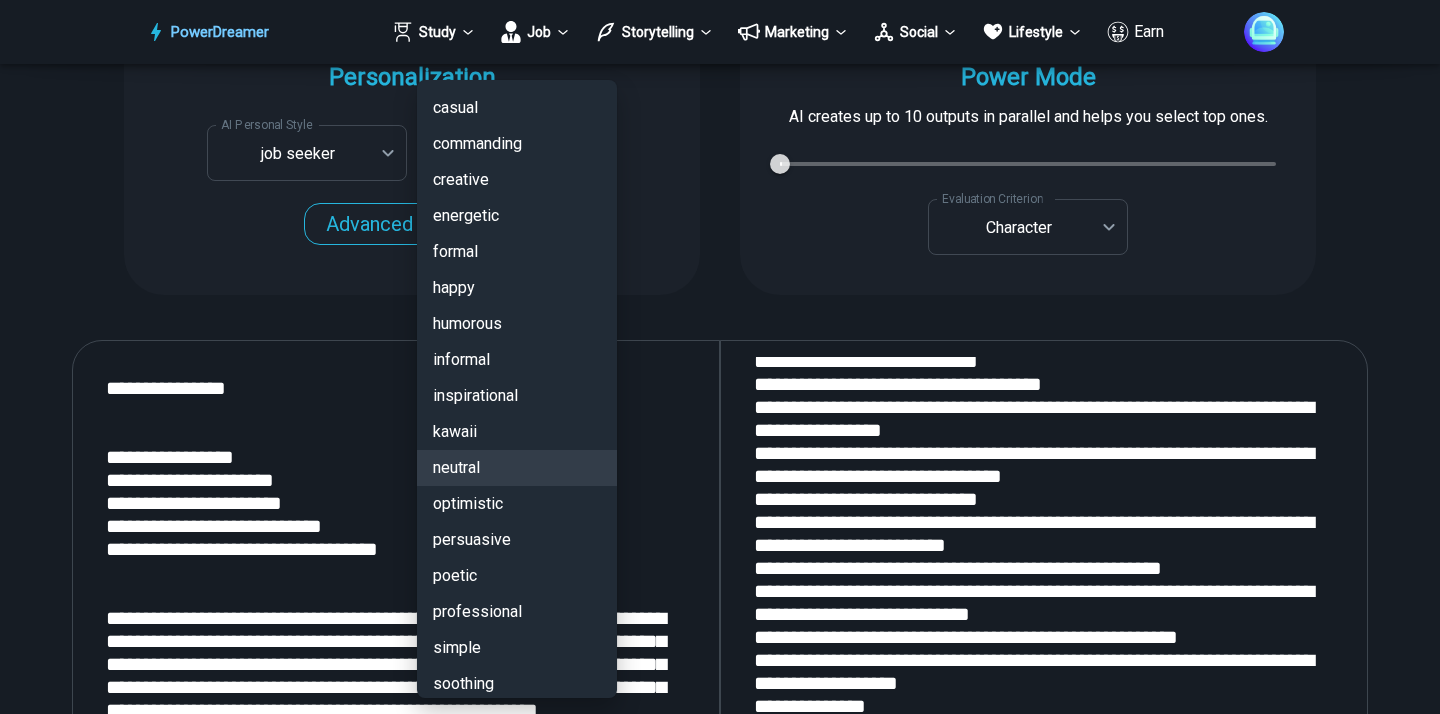 scroll, scrollTop: 42, scrollLeft: 0, axis: vertical 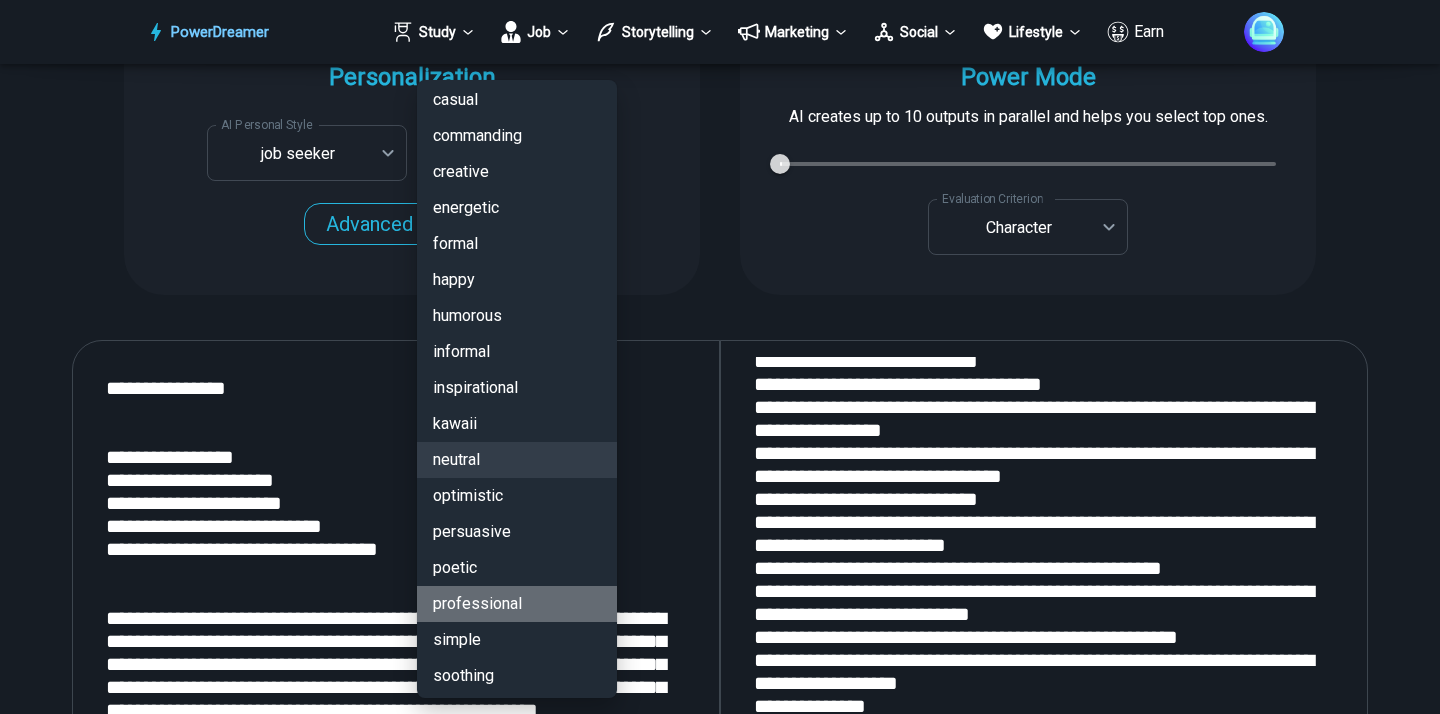 click on "professional" at bounding box center [517, 604] 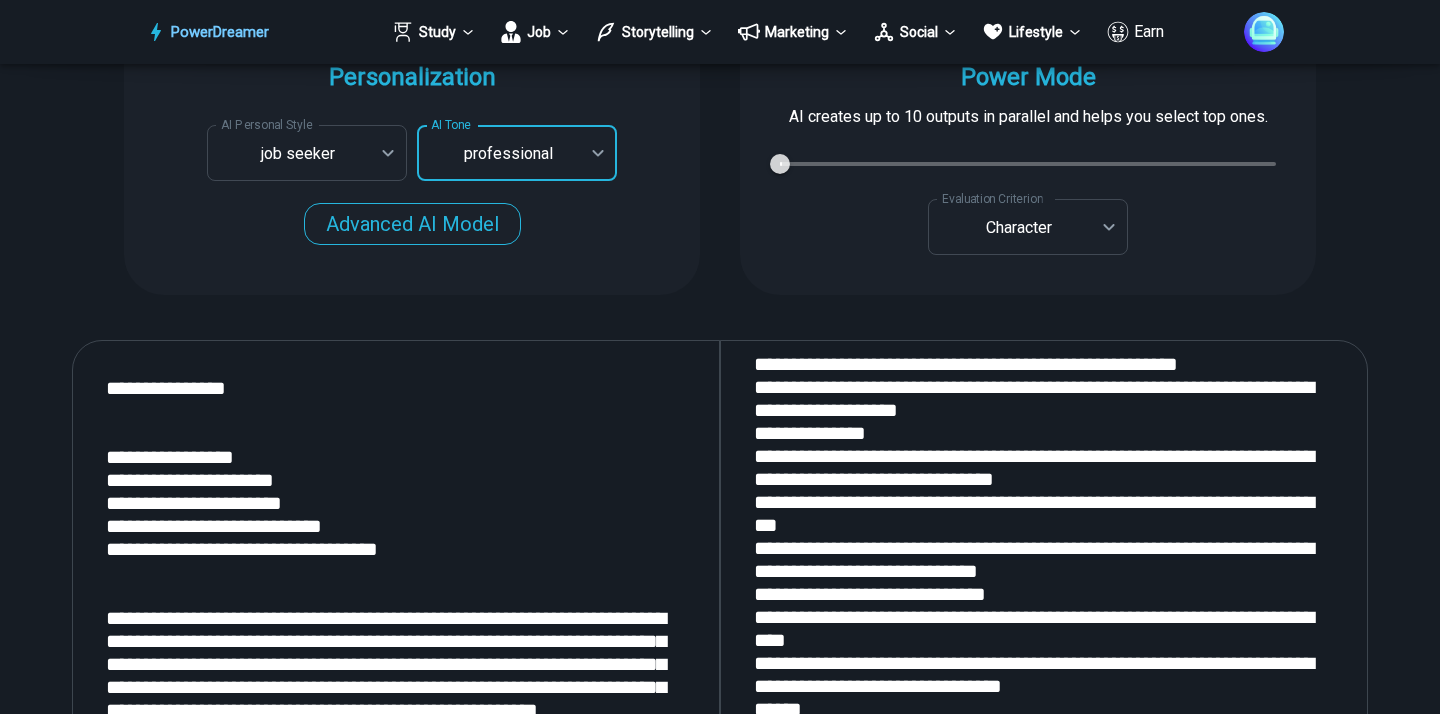scroll, scrollTop: 943, scrollLeft: 0, axis: vertical 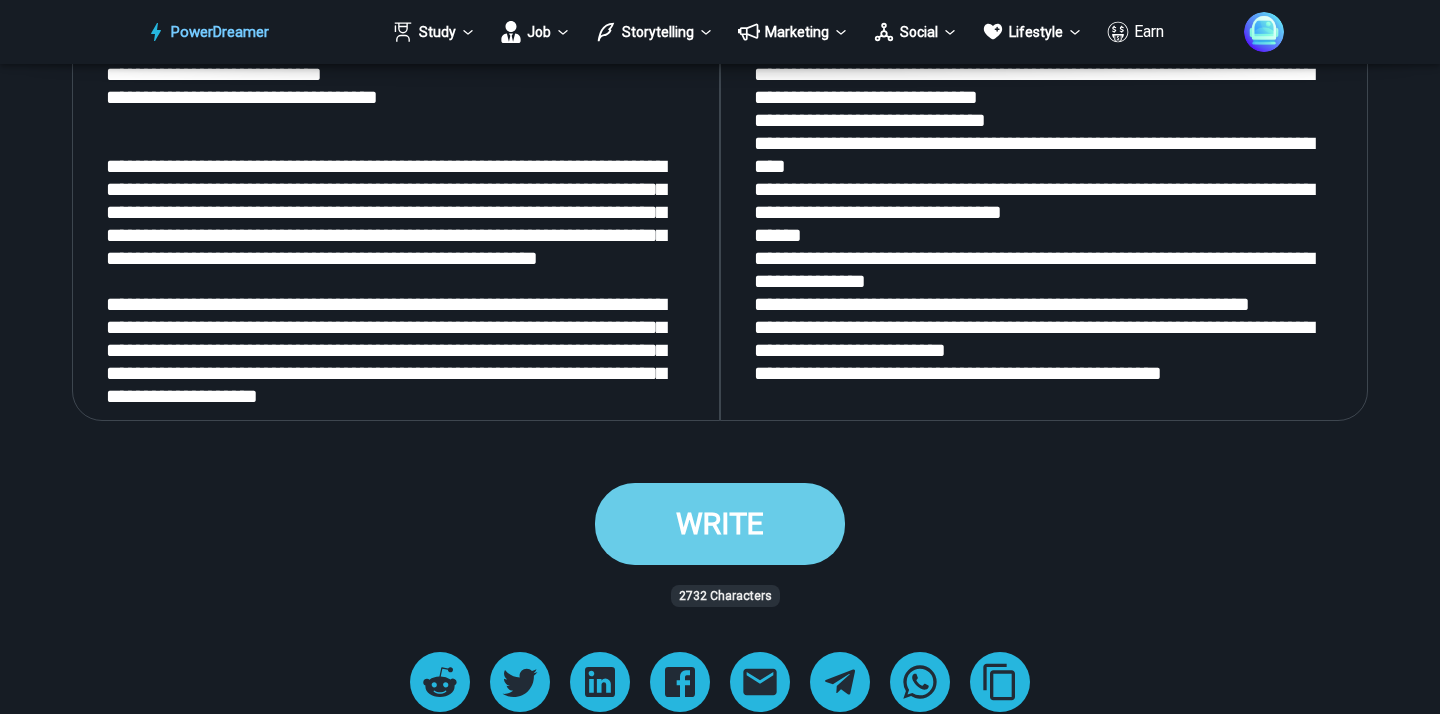 click on "WRITE" at bounding box center (720, 523) 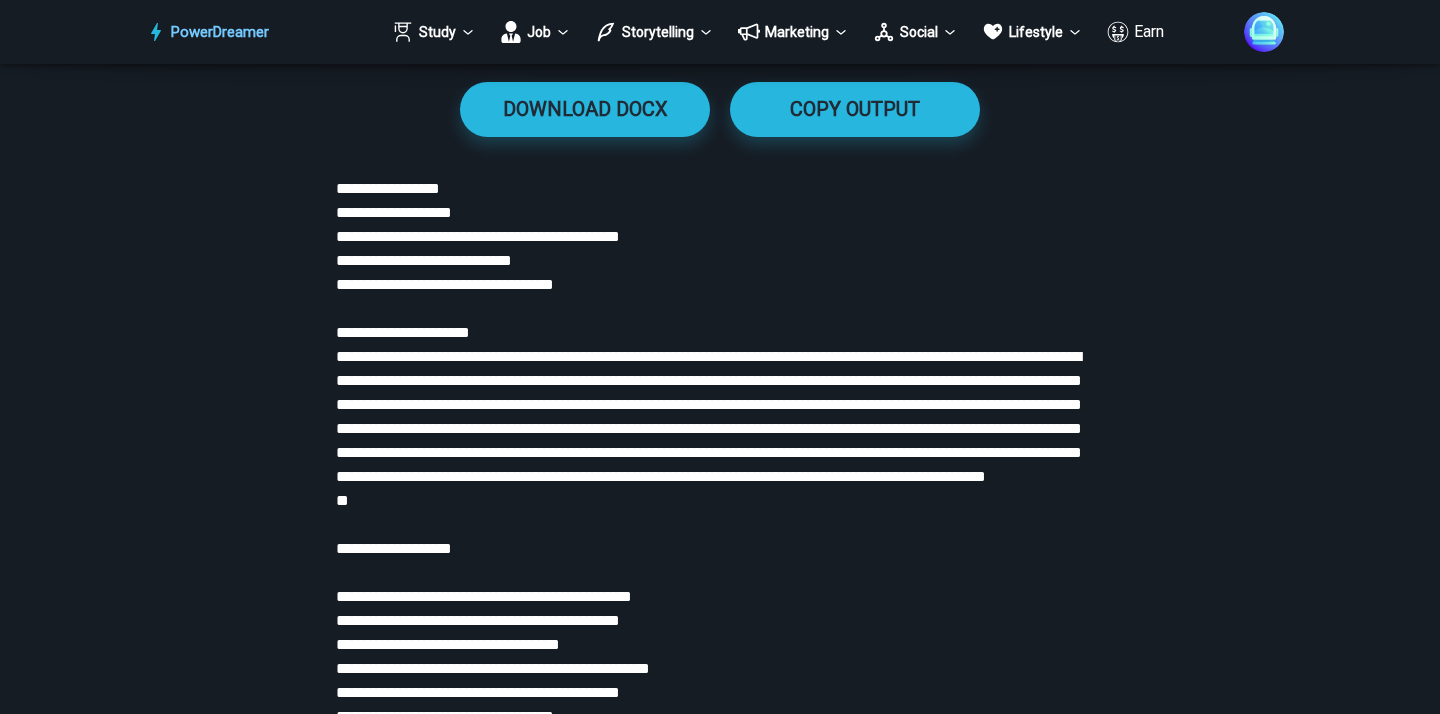 scroll, scrollTop: 3016, scrollLeft: 0, axis: vertical 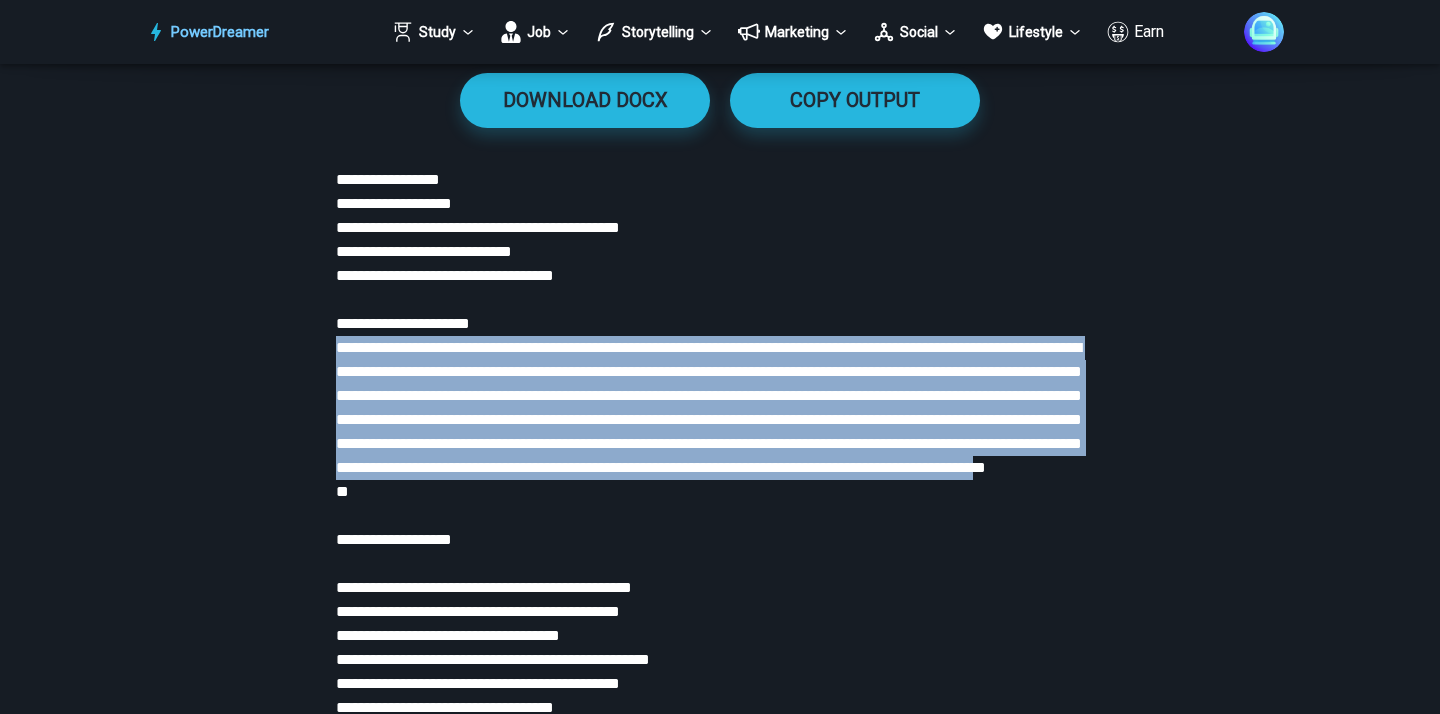 drag, startPoint x: 336, startPoint y: 346, endPoint x: 411, endPoint y: 508, distance: 178.5189 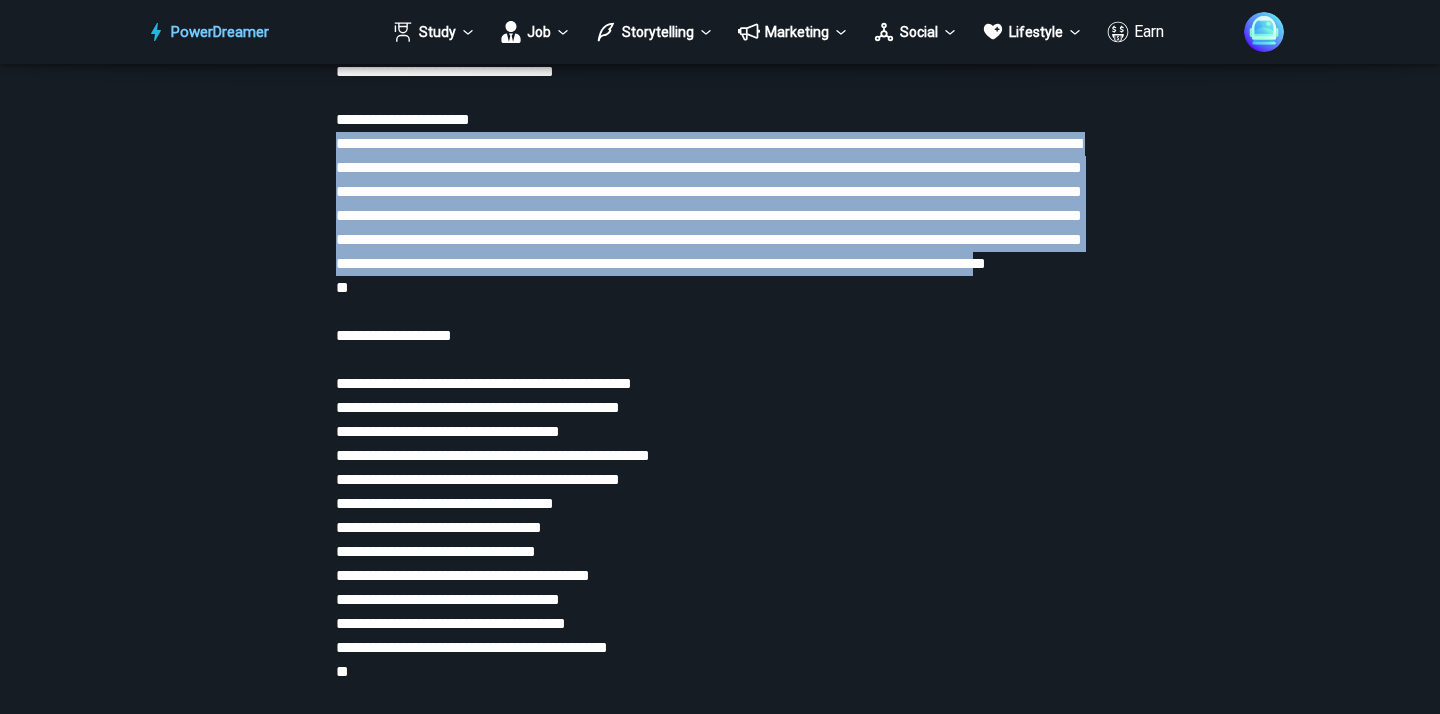 scroll, scrollTop: 3328, scrollLeft: 0, axis: vertical 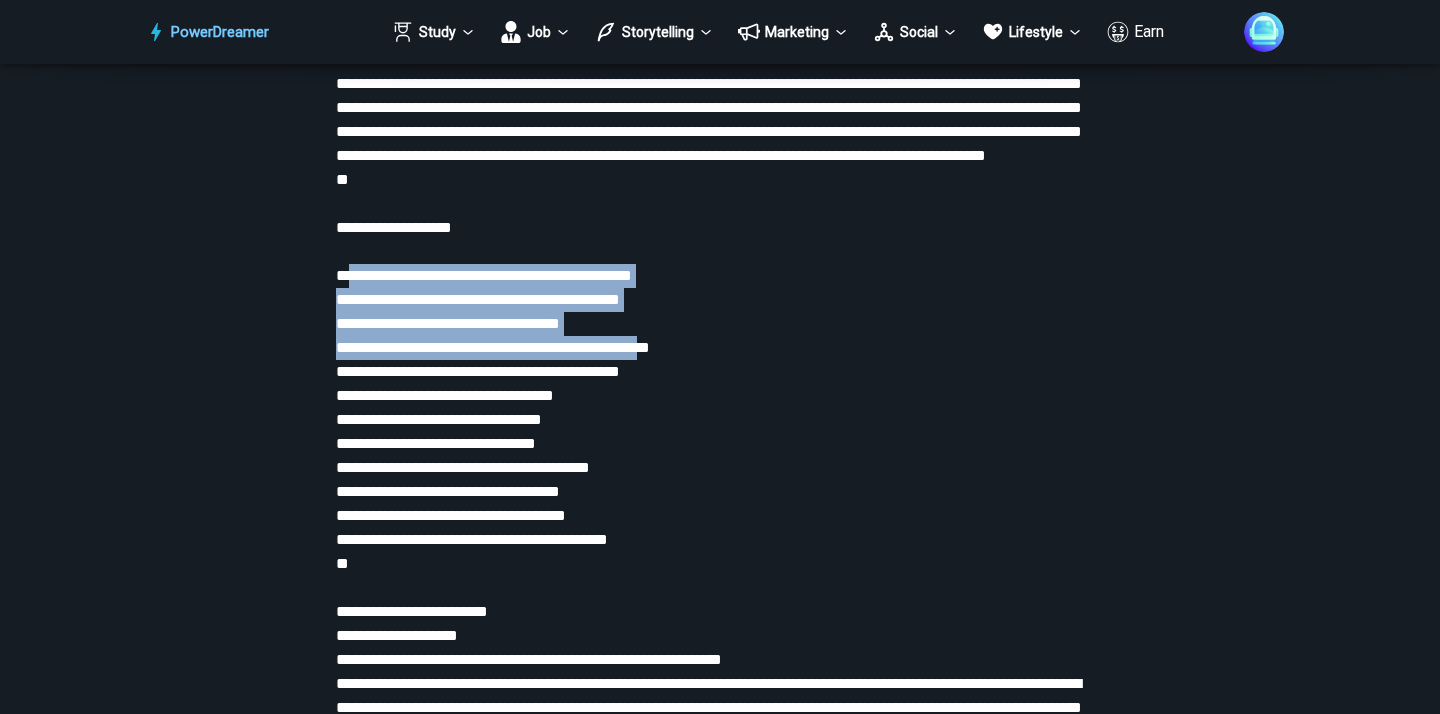 drag, startPoint x: 346, startPoint y: 321, endPoint x: 702, endPoint y: 399, distance: 364.4448 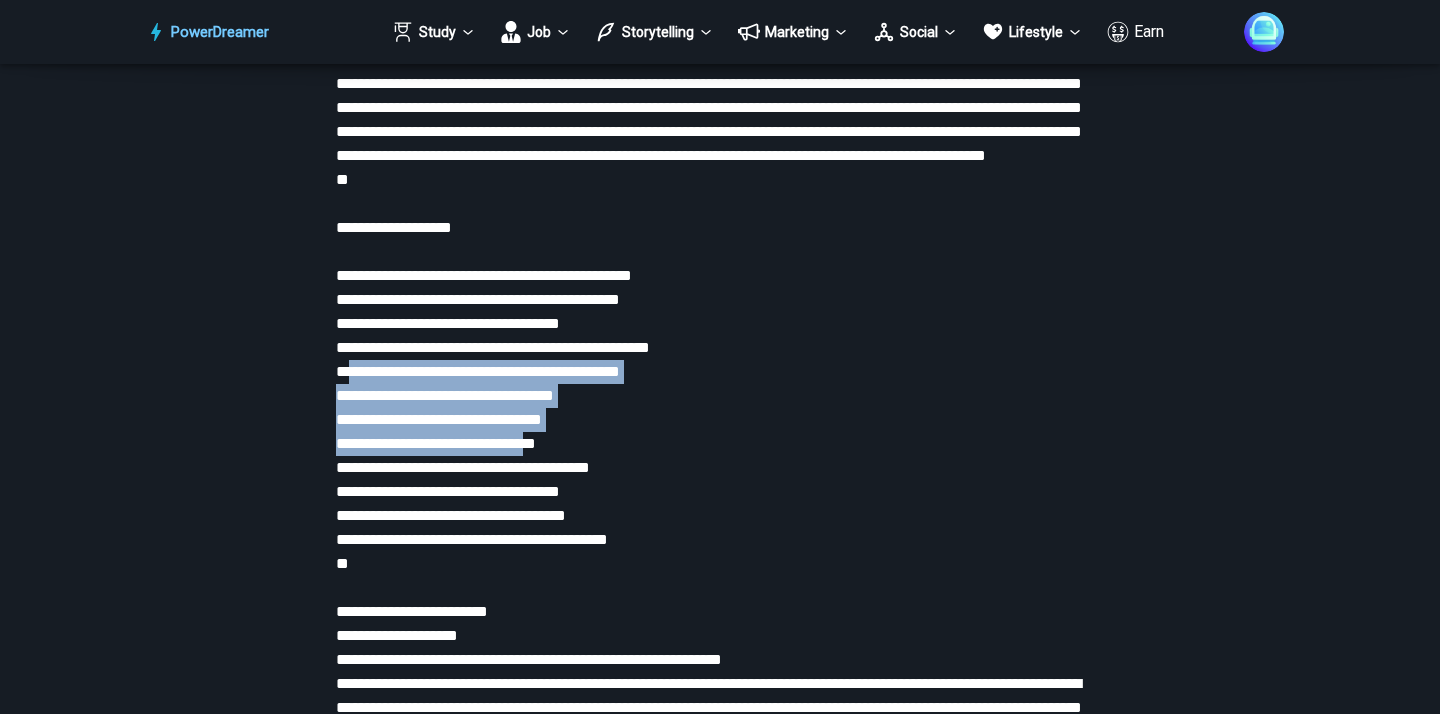 drag, startPoint x: 348, startPoint y: 421, endPoint x: 566, endPoint y: 486, distance: 227.48407 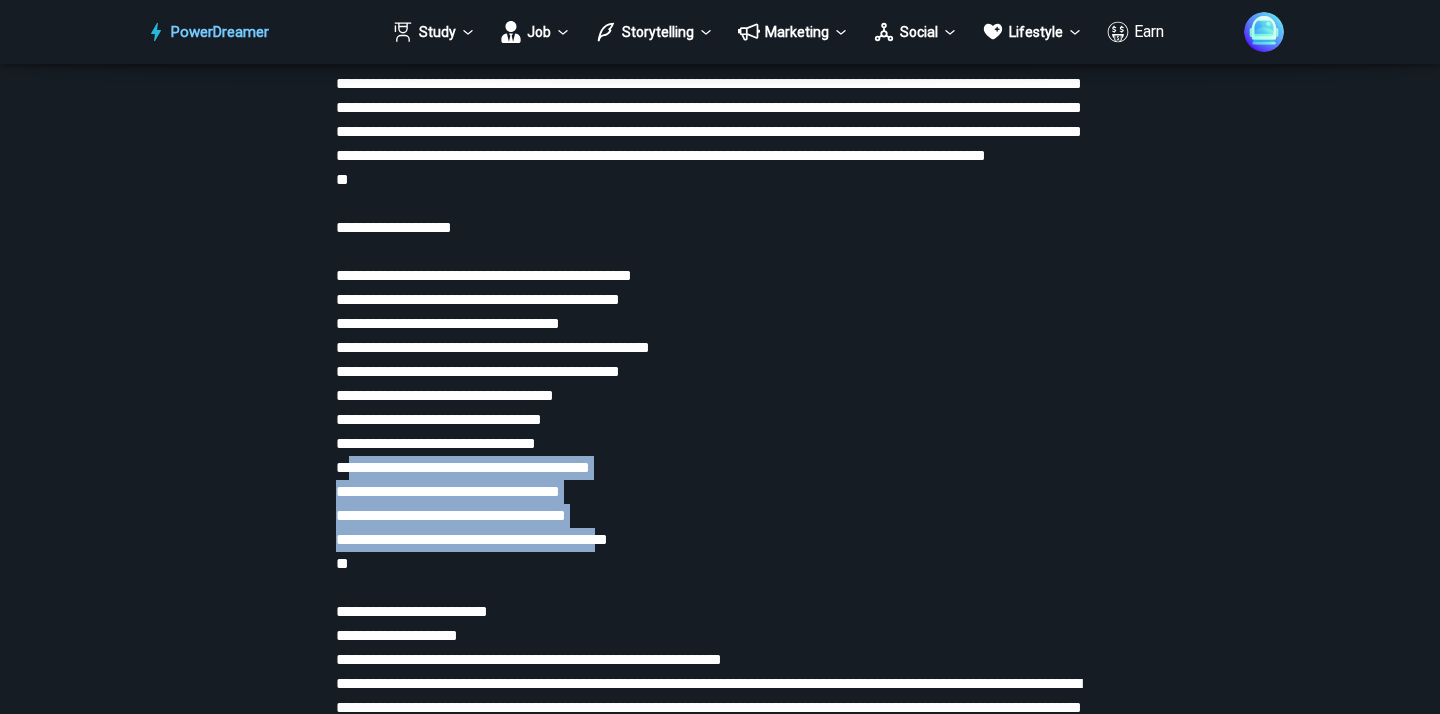 drag, startPoint x: 347, startPoint y: 513, endPoint x: 646, endPoint y: 591, distance: 309.00647 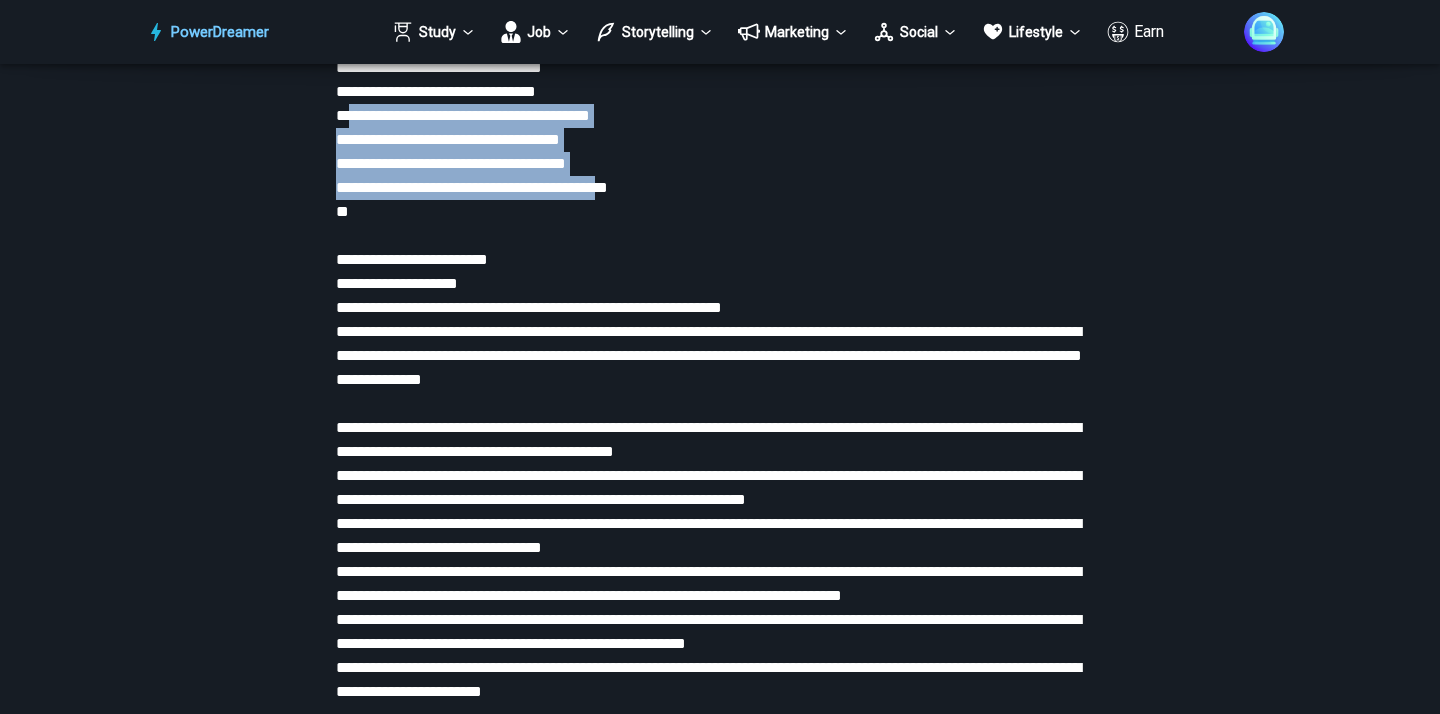 scroll, scrollTop: 3705, scrollLeft: 0, axis: vertical 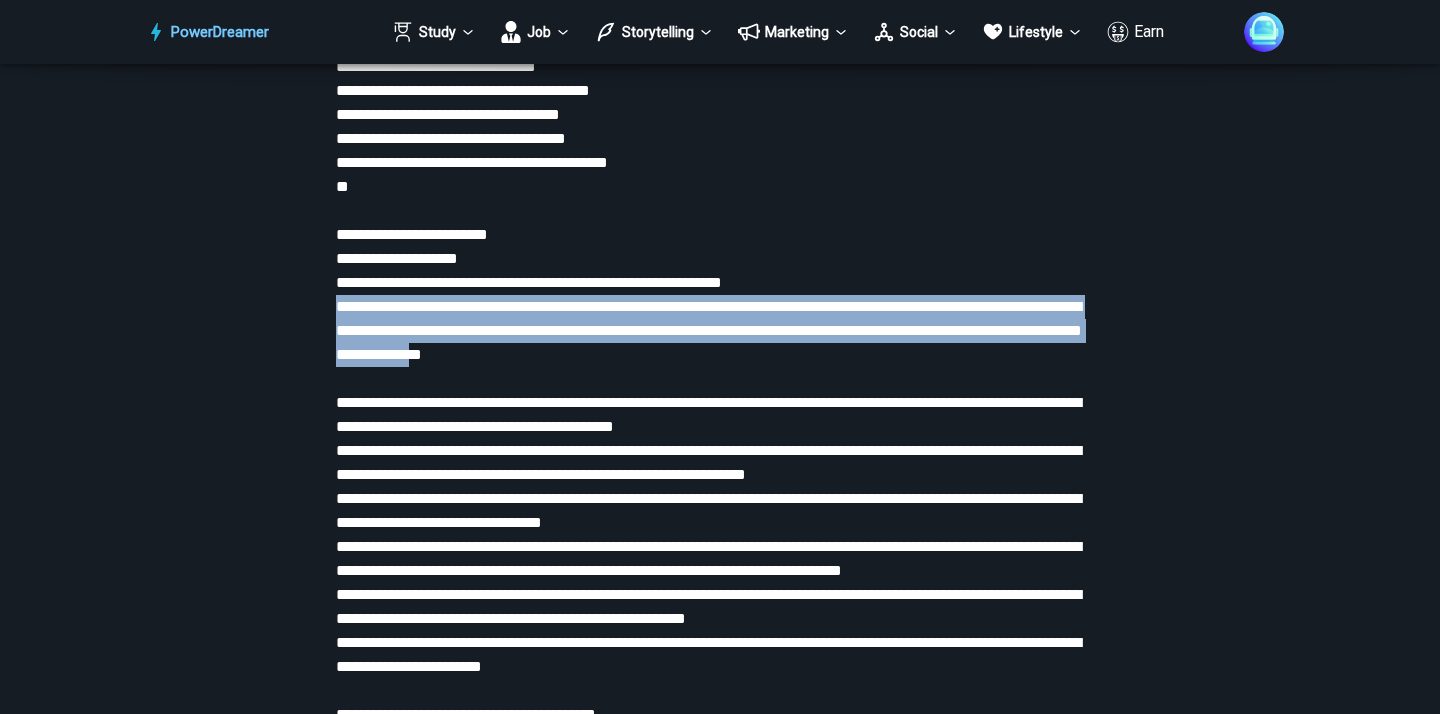 drag, startPoint x: 335, startPoint y: 355, endPoint x: 751, endPoint y: 403, distance: 418.76007 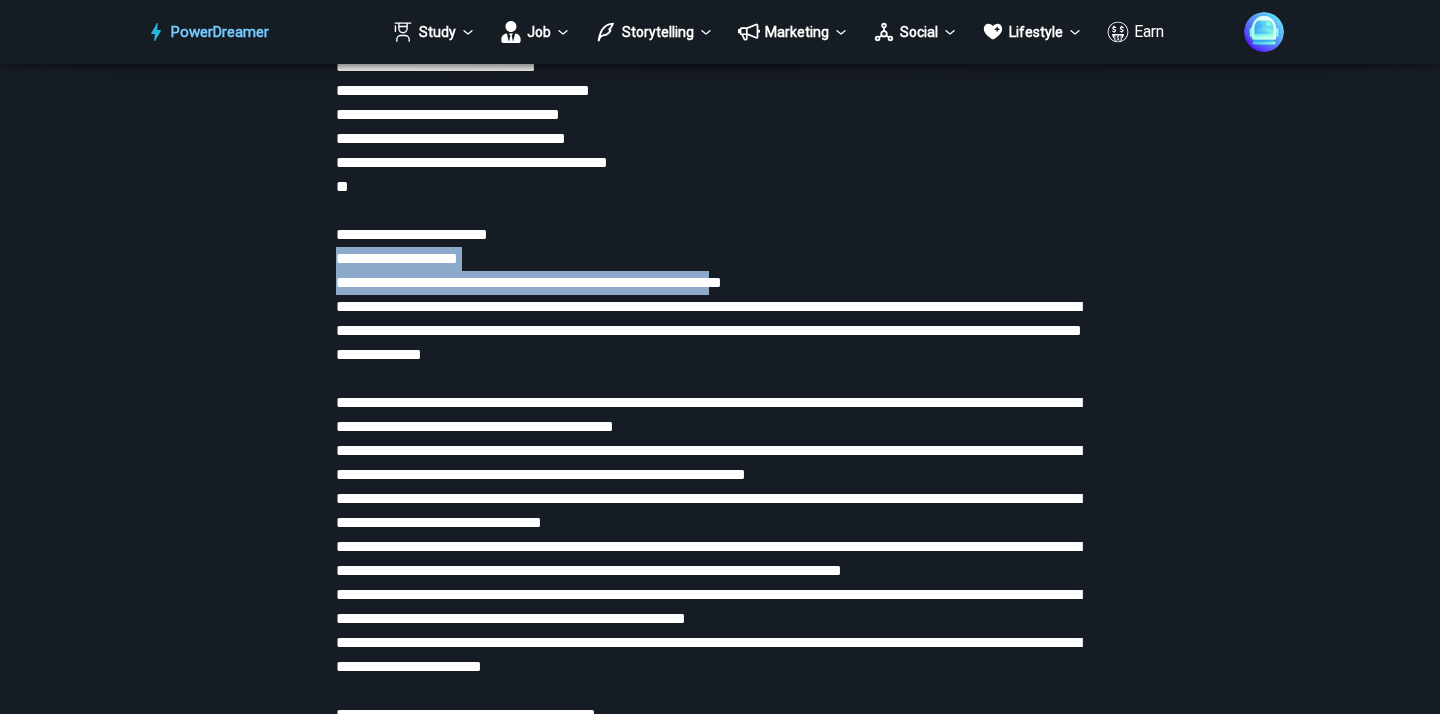 drag, startPoint x: 780, startPoint y: 325, endPoint x: 333, endPoint y: 308, distance: 447.32315 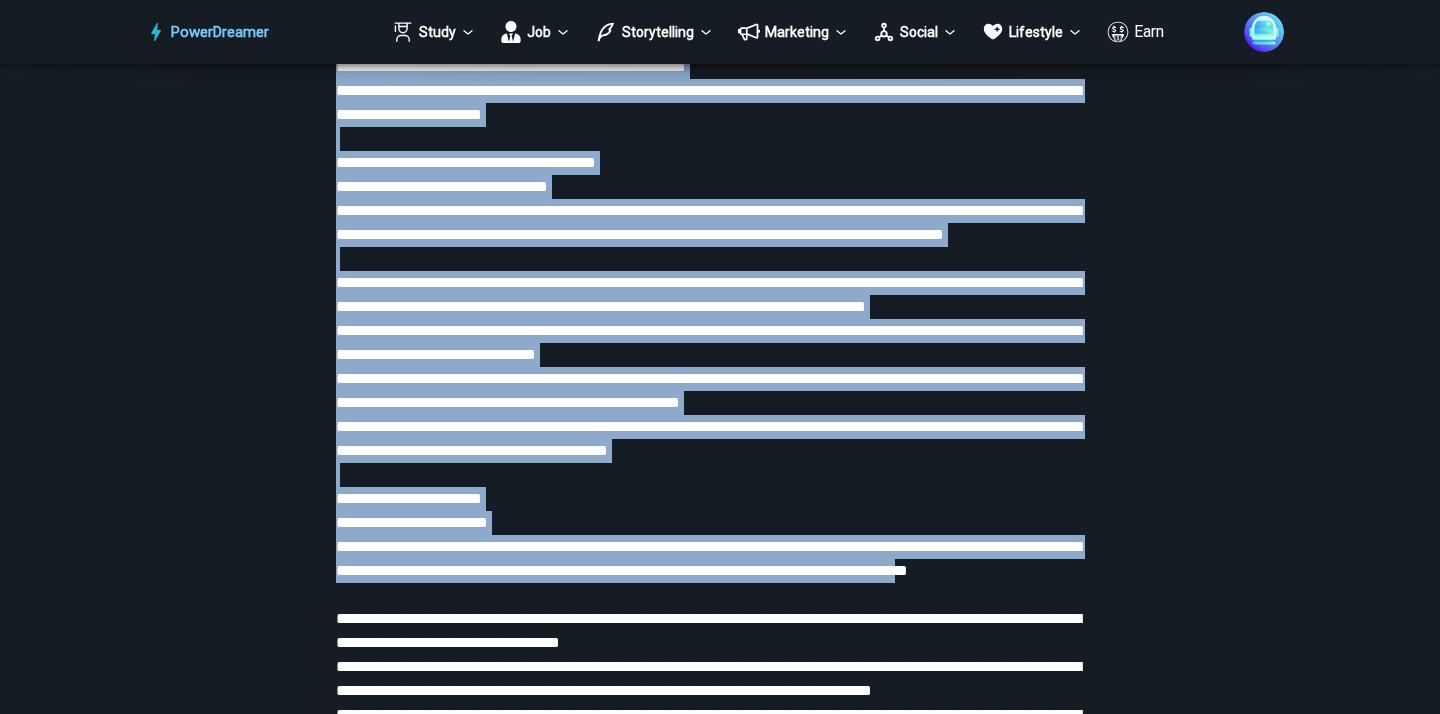 scroll, scrollTop: 4294, scrollLeft: 0, axis: vertical 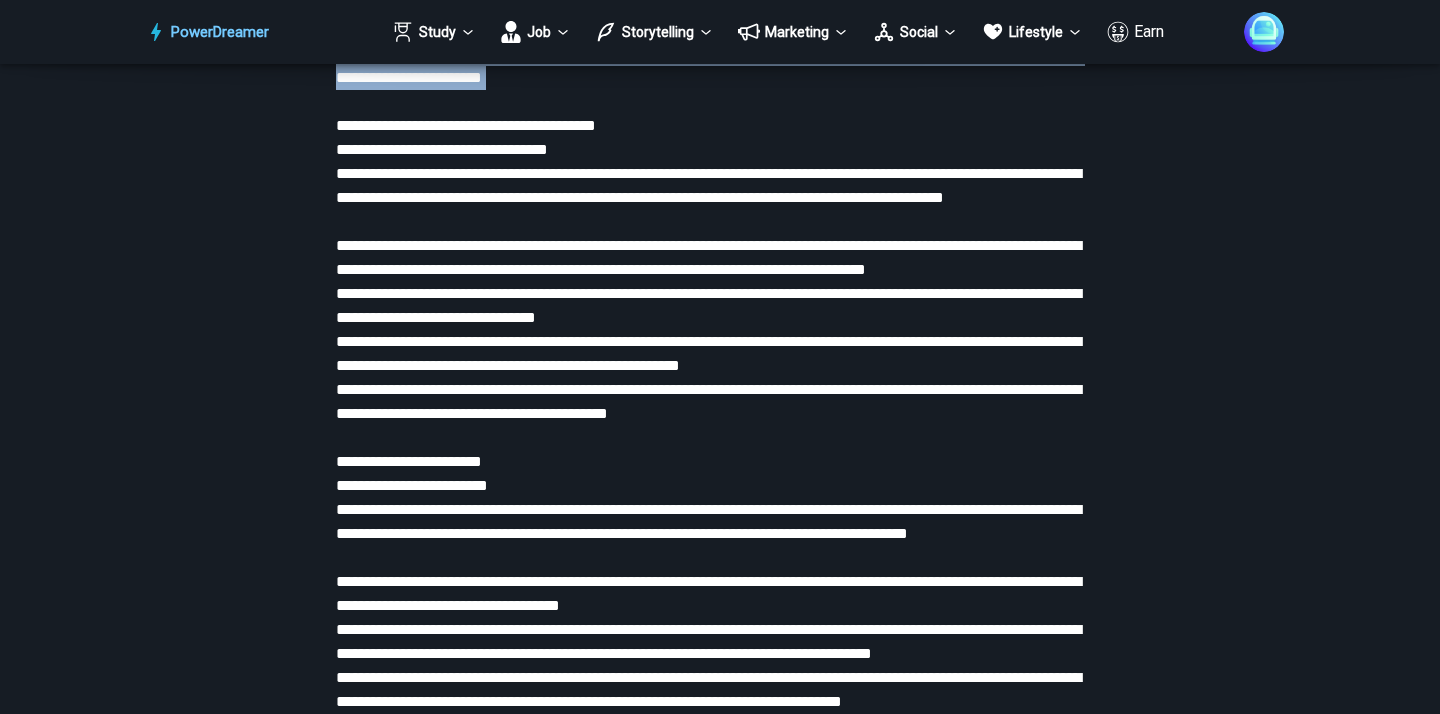 drag, startPoint x: 347, startPoint y: 451, endPoint x: 698, endPoint y: 138, distance: 470.28714 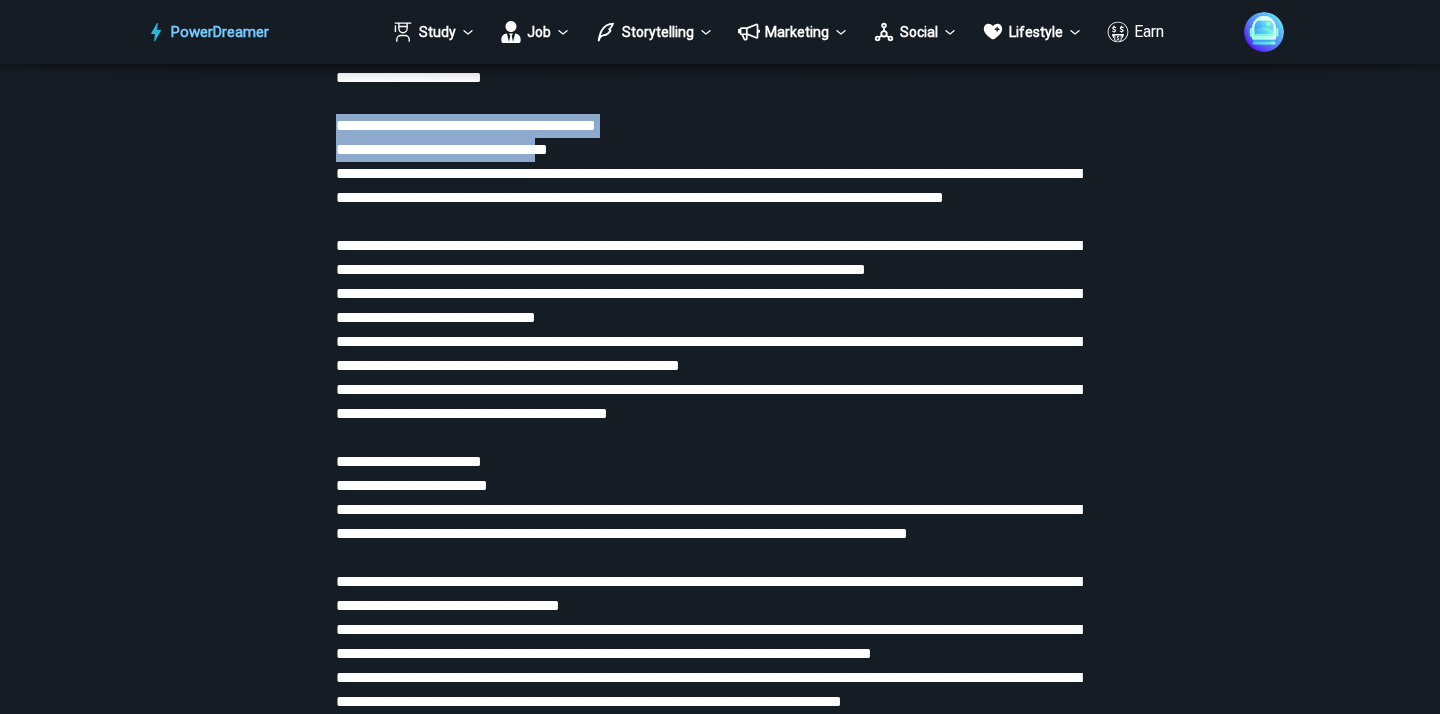 drag, startPoint x: 338, startPoint y: 171, endPoint x: 593, endPoint y: 187, distance: 255.50146 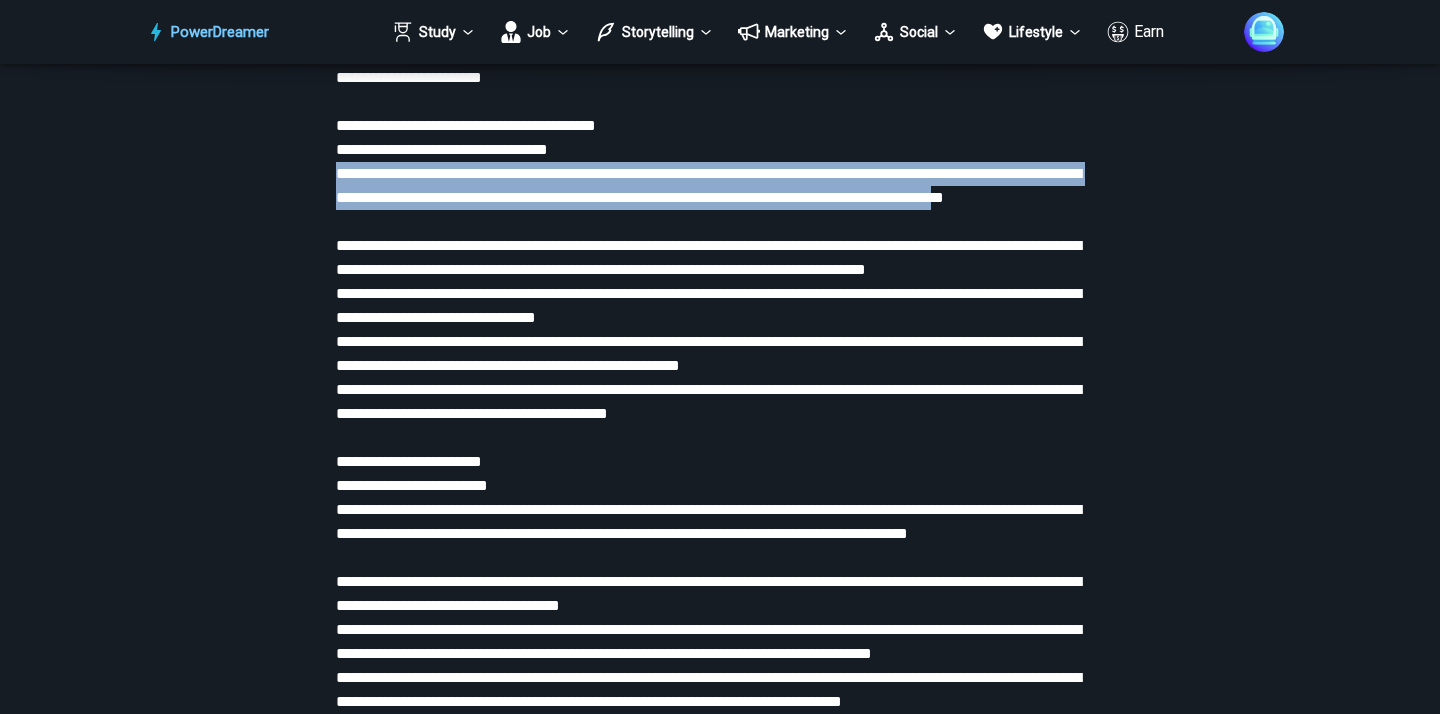 drag, startPoint x: 422, startPoint y: 269, endPoint x: 340, endPoint y: 224, distance: 93.53609 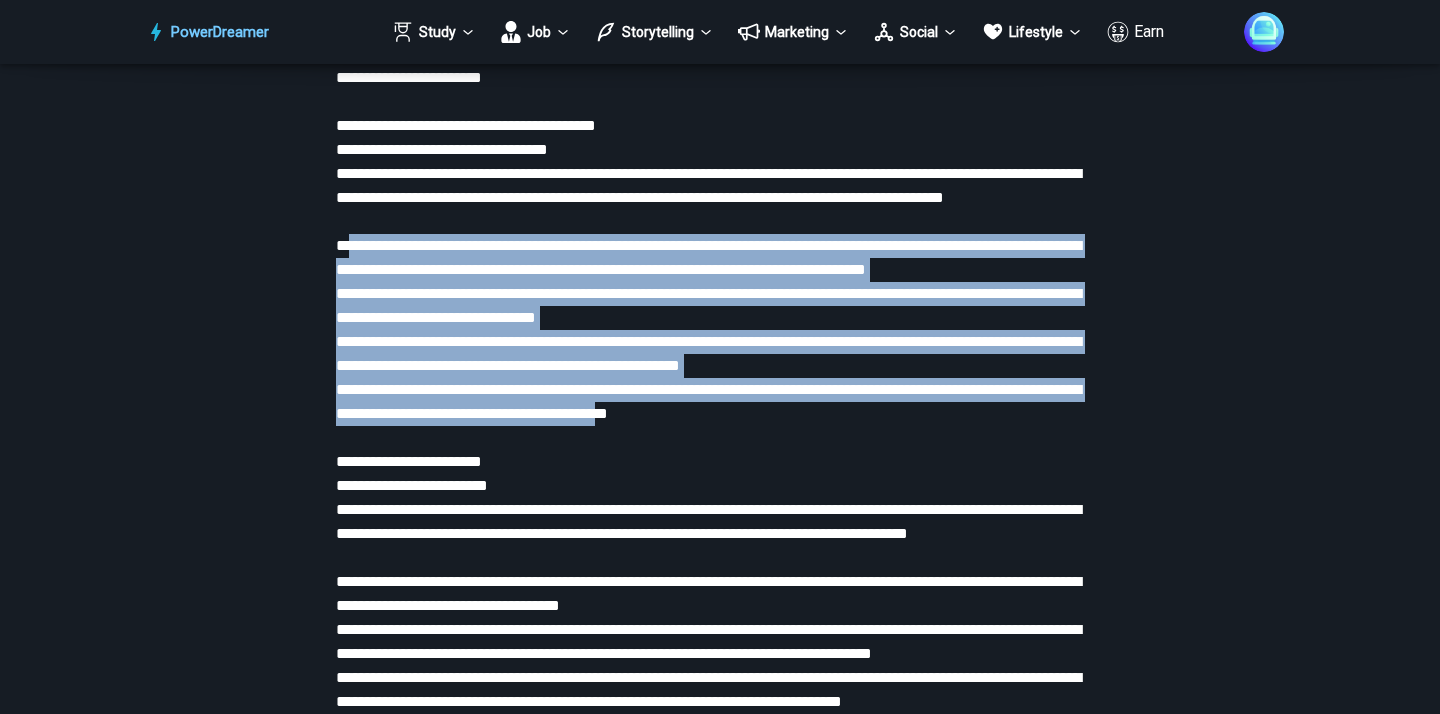 drag, startPoint x: 347, startPoint y: 316, endPoint x: 791, endPoint y: 514, distance: 486.14813 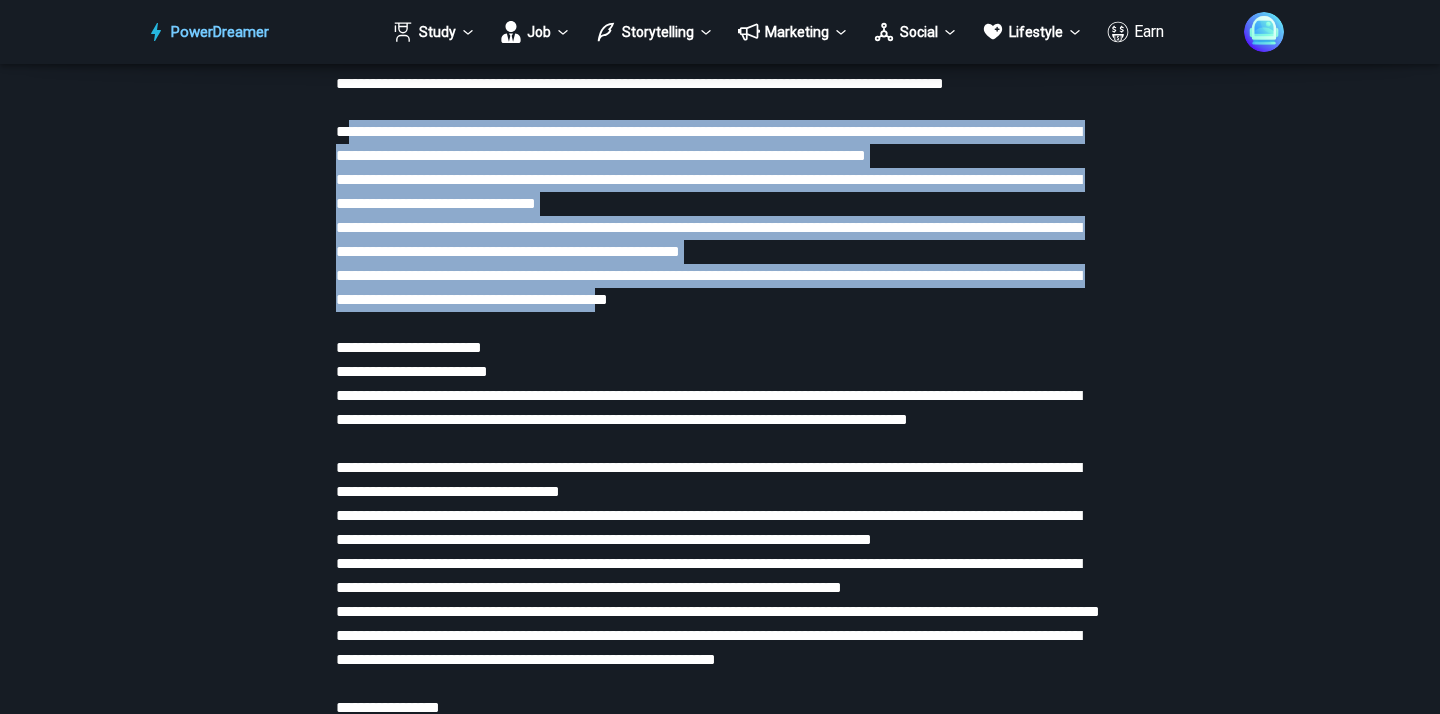 scroll, scrollTop: 4452, scrollLeft: 0, axis: vertical 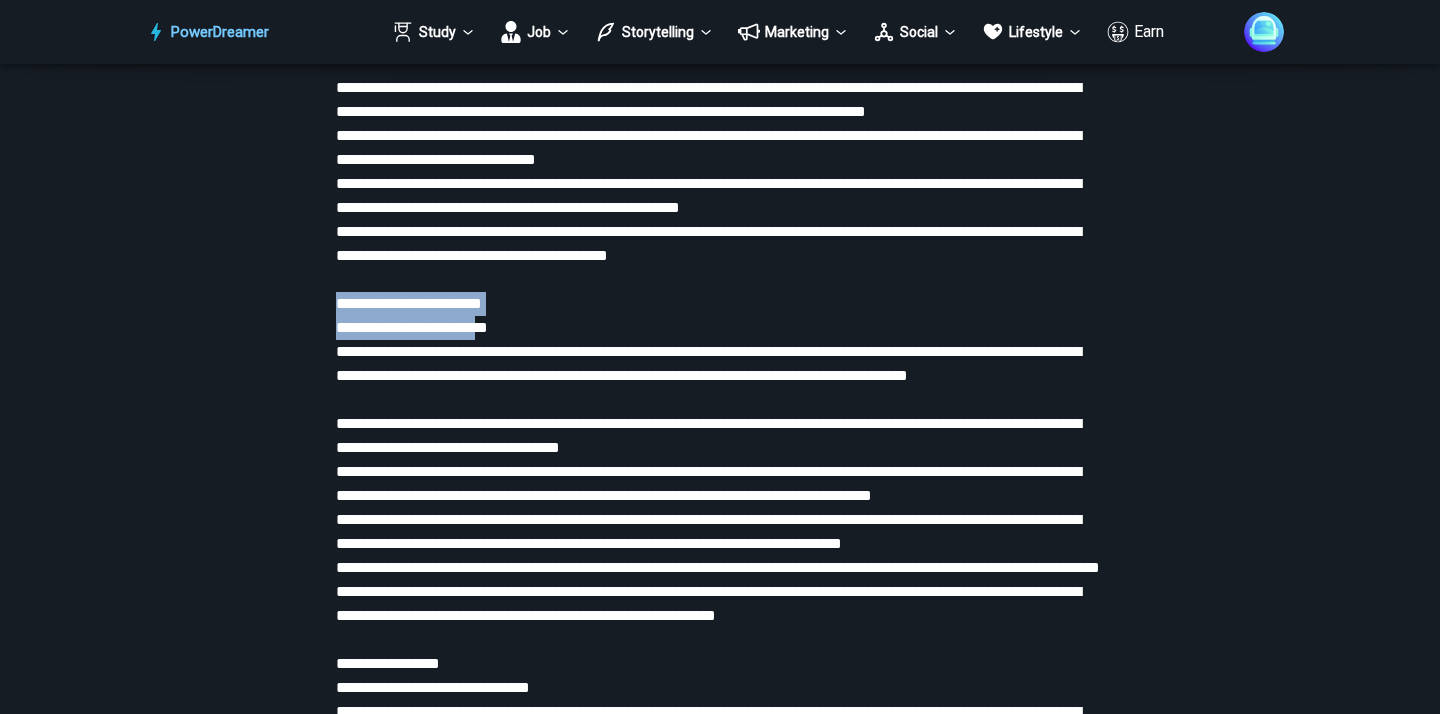 drag, startPoint x: 503, startPoint y: 424, endPoint x: 338, endPoint y: 393, distance: 167.88687 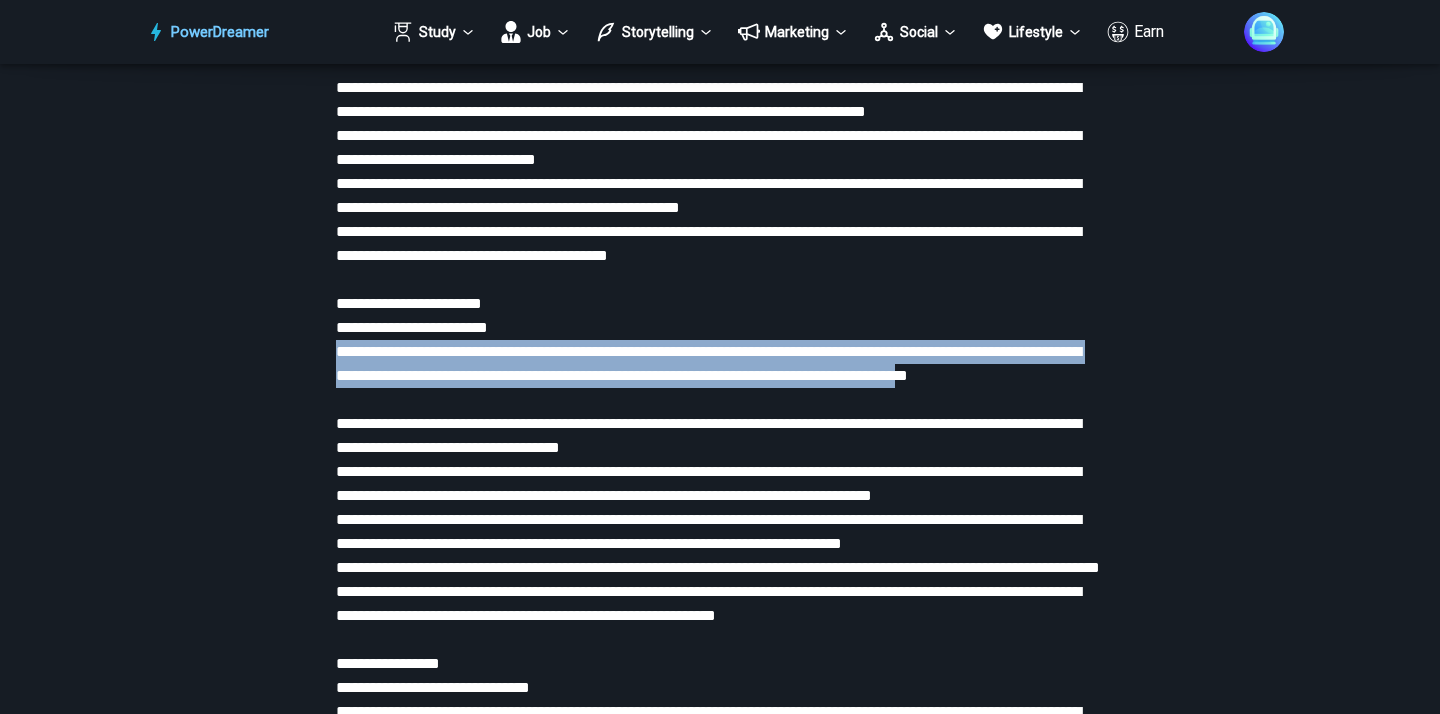 drag, startPoint x: 412, startPoint y: 498, endPoint x: 338, endPoint y: 452, distance: 87.13208 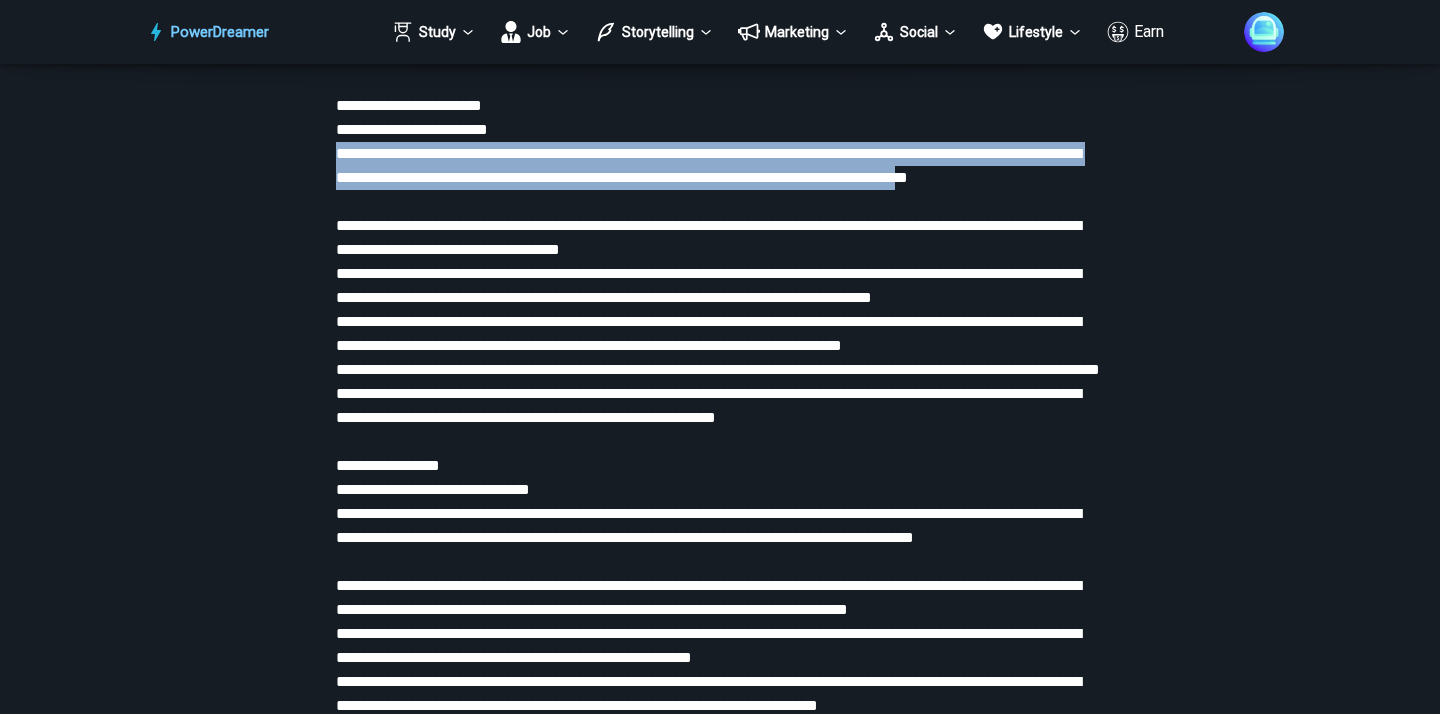 scroll, scrollTop: 4706, scrollLeft: 0, axis: vertical 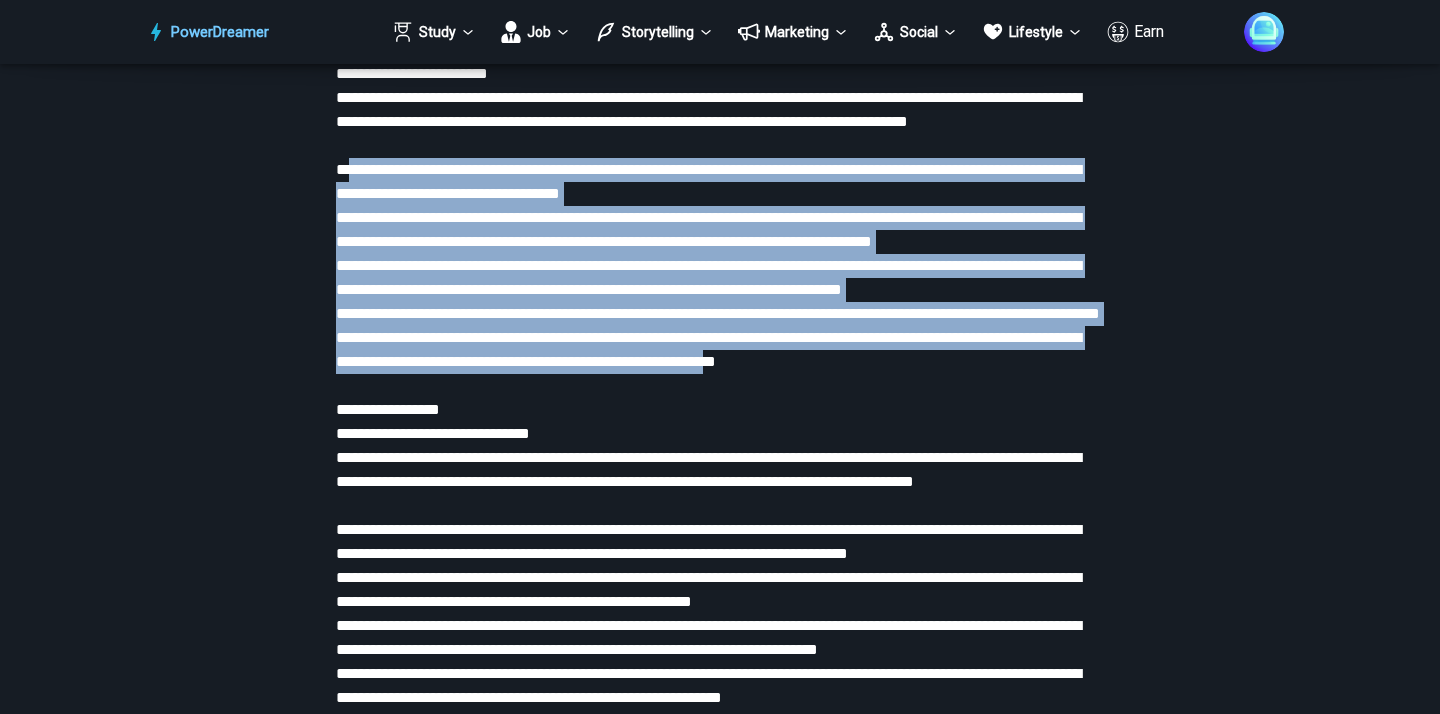 drag, startPoint x: 988, startPoint y: 526, endPoint x: 349, endPoint y: 286, distance: 682.58405 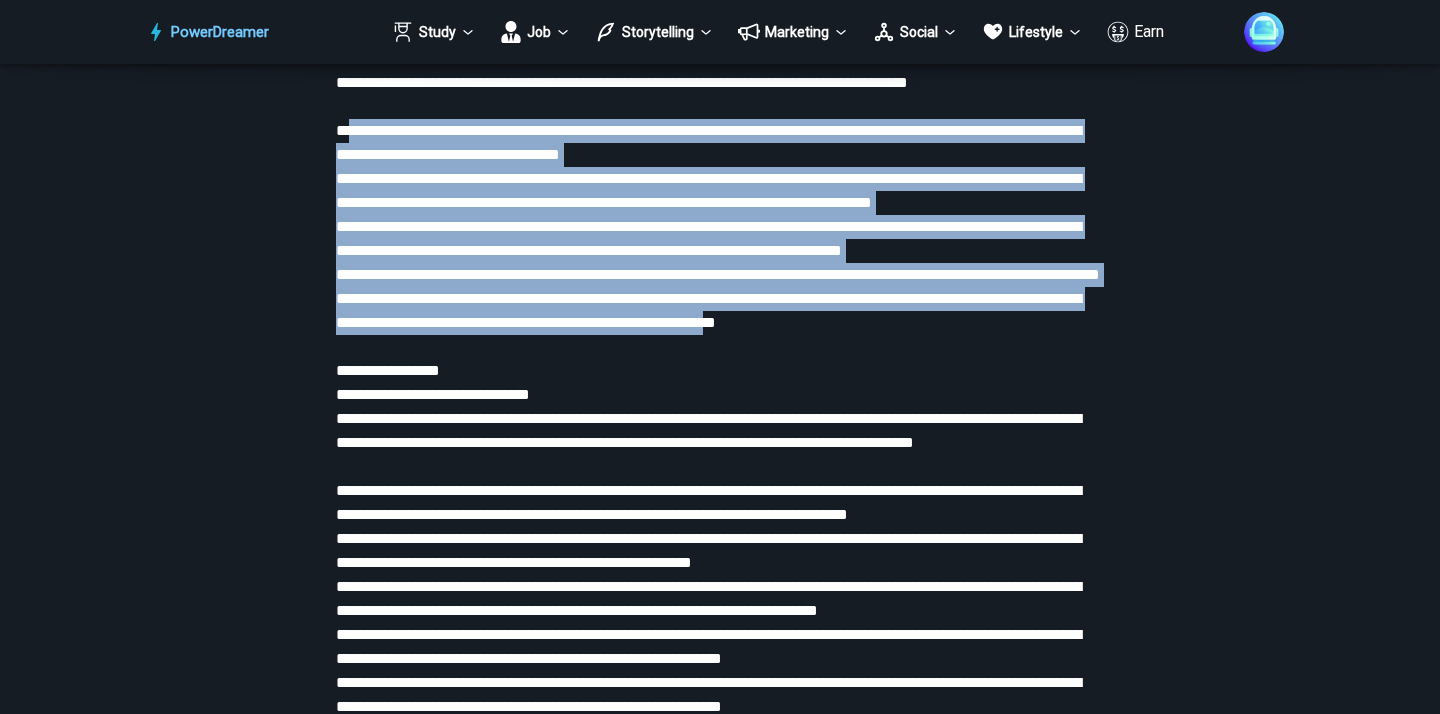scroll, scrollTop: 4821, scrollLeft: 0, axis: vertical 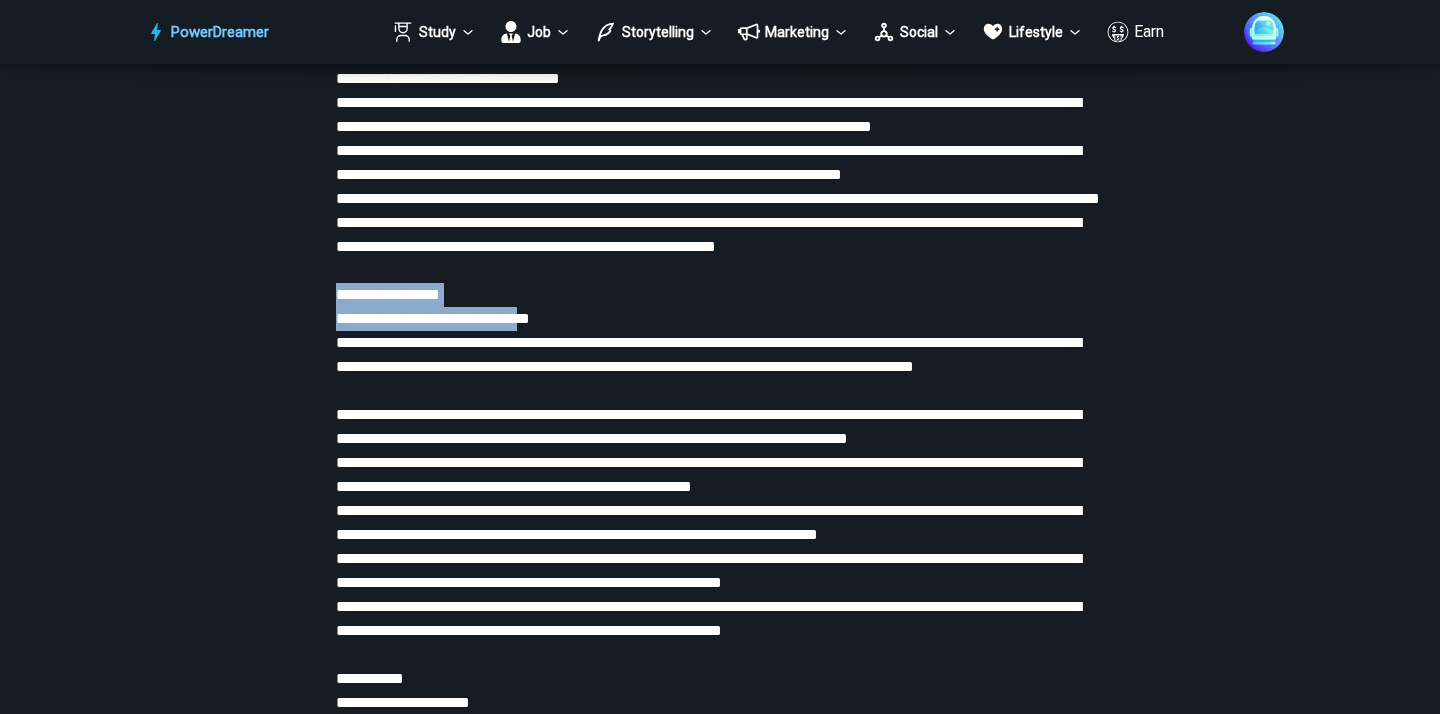 drag, startPoint x: 583, startPoint y: 486, endPoint x: 338, endPoint y: 451, distance: 247.48738 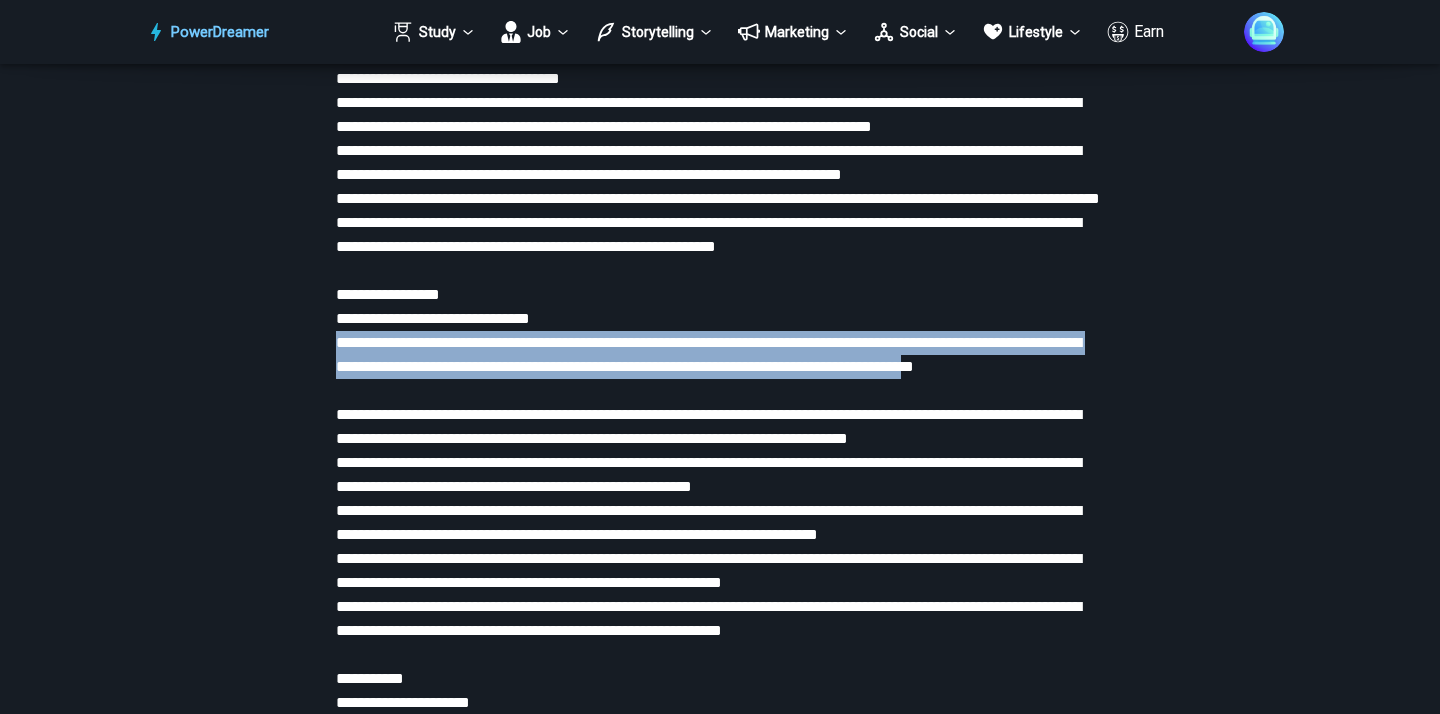 drag, startPoint x: 475, startPoint y: 560, endPoint x: 337, endPoint y: 508, distance: 147.47203 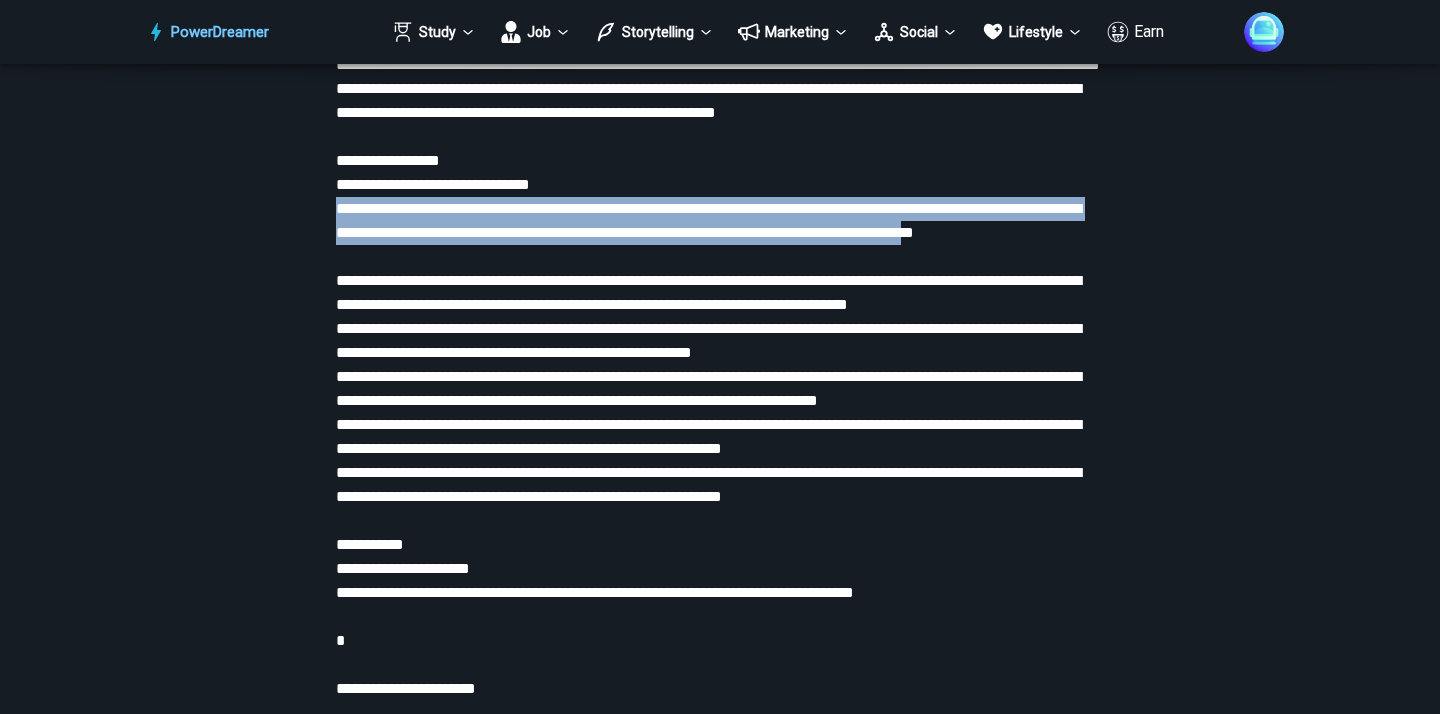 scroll, scrollTop: 5008, scrollLeft: 0, axis: vertical 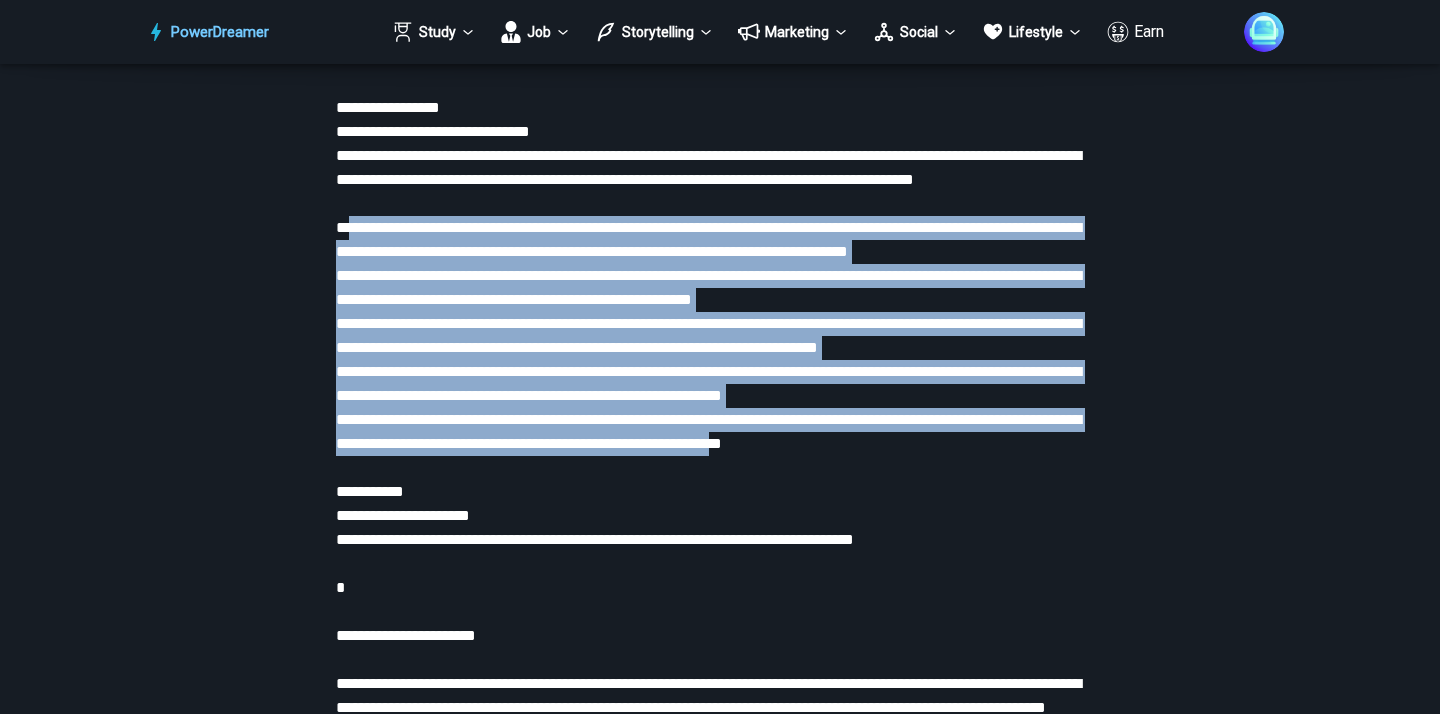 drag, startPoint x: 347, startPoint y: 418, endPoint x: 898, endPoint y: 639, distance: 593.6683 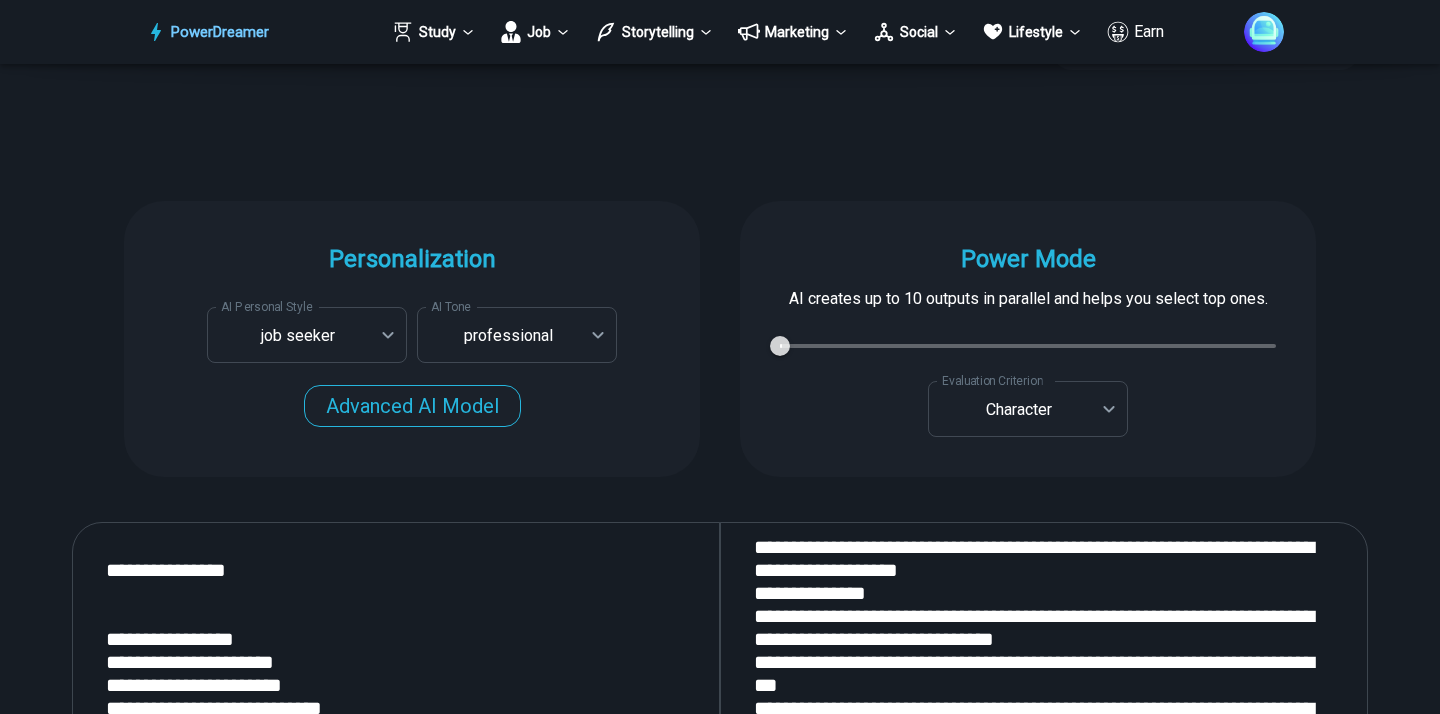 scroll, scrollTop: 2020, scrollLeft: 0, axis: vertical 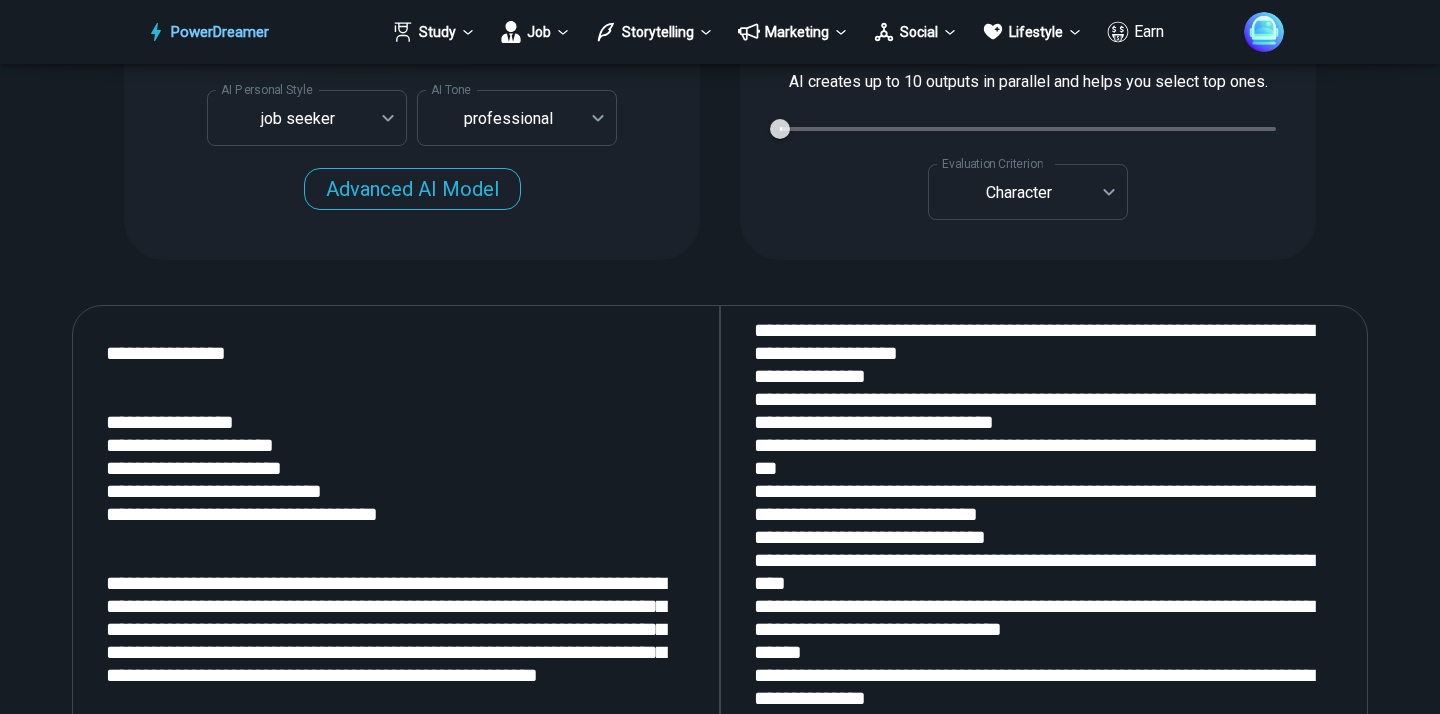 click at bounding box center [1044, 572] 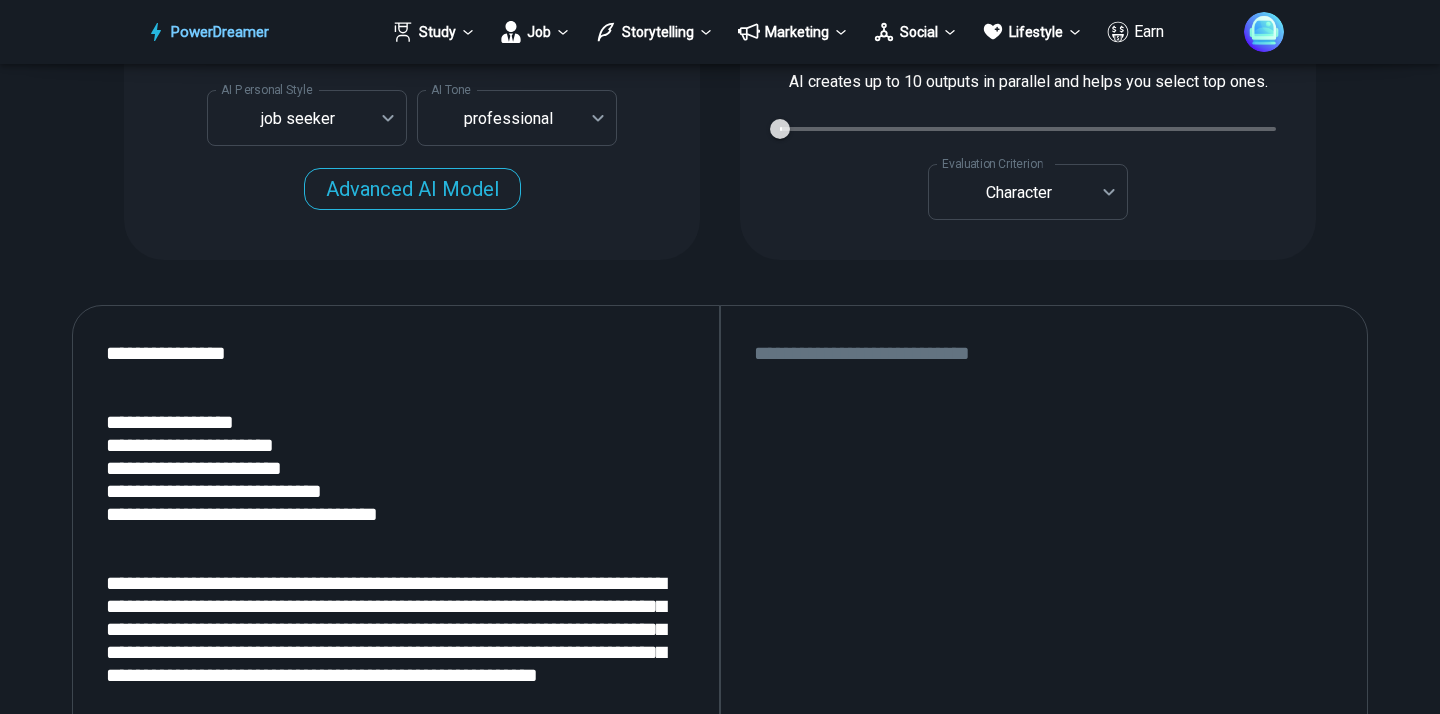 scroll, scrollTop: 0, scrollLeft: 0, axis: both 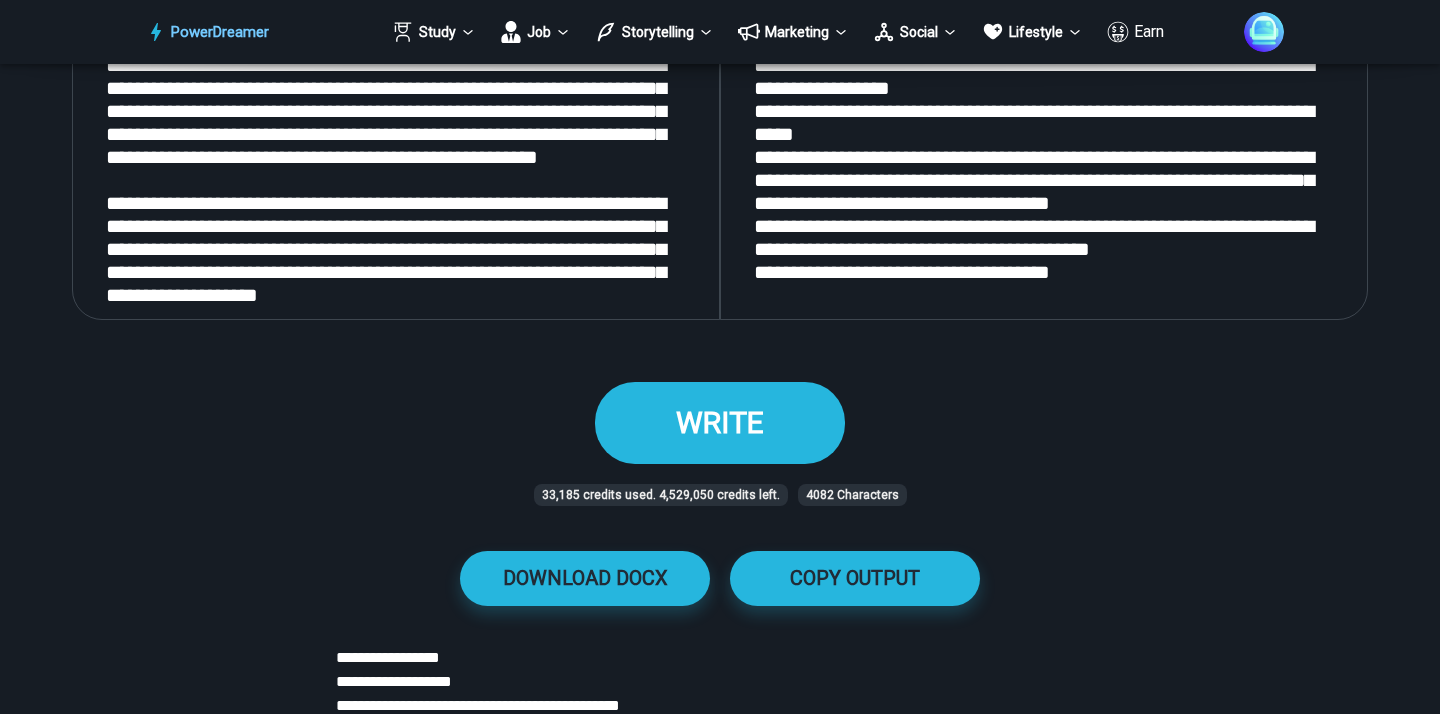 type on "**********" 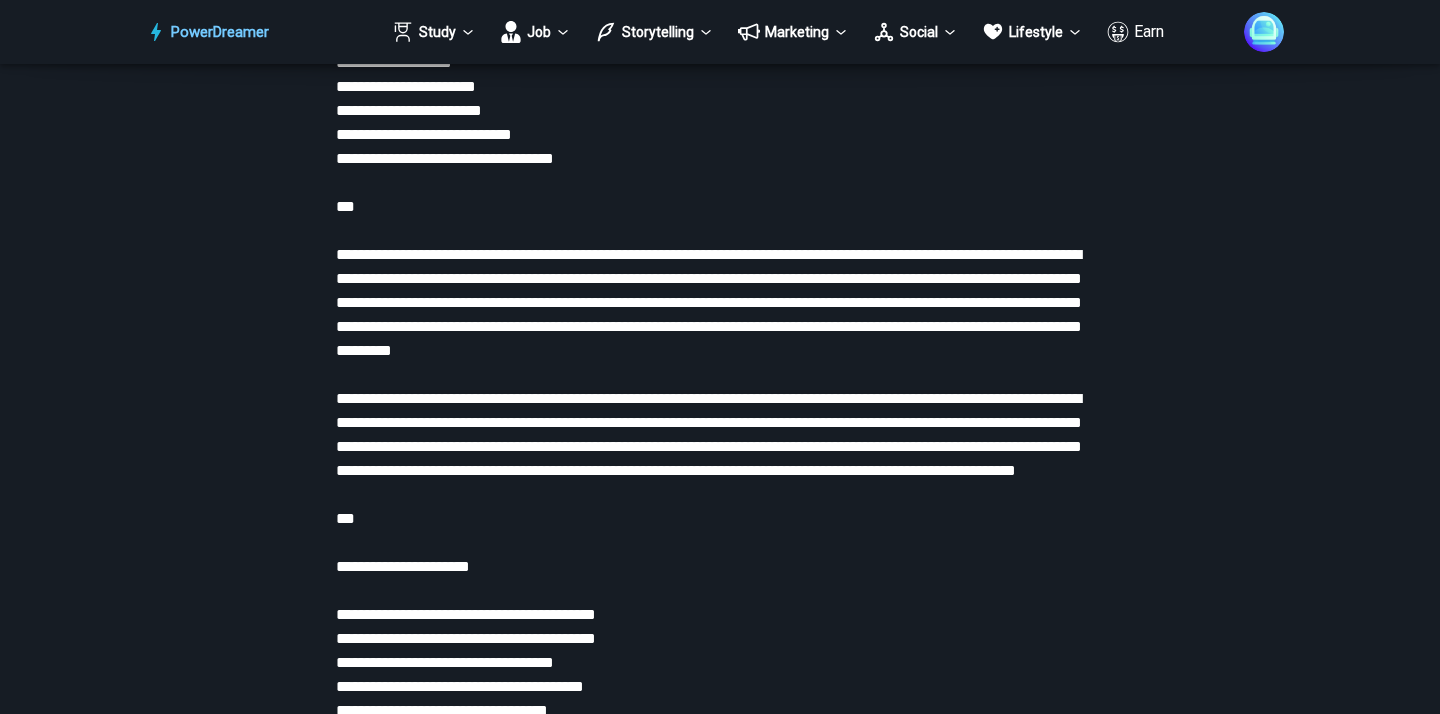 scroll, scrollTop: 3304, scrollLeft: 0, axis: vertical 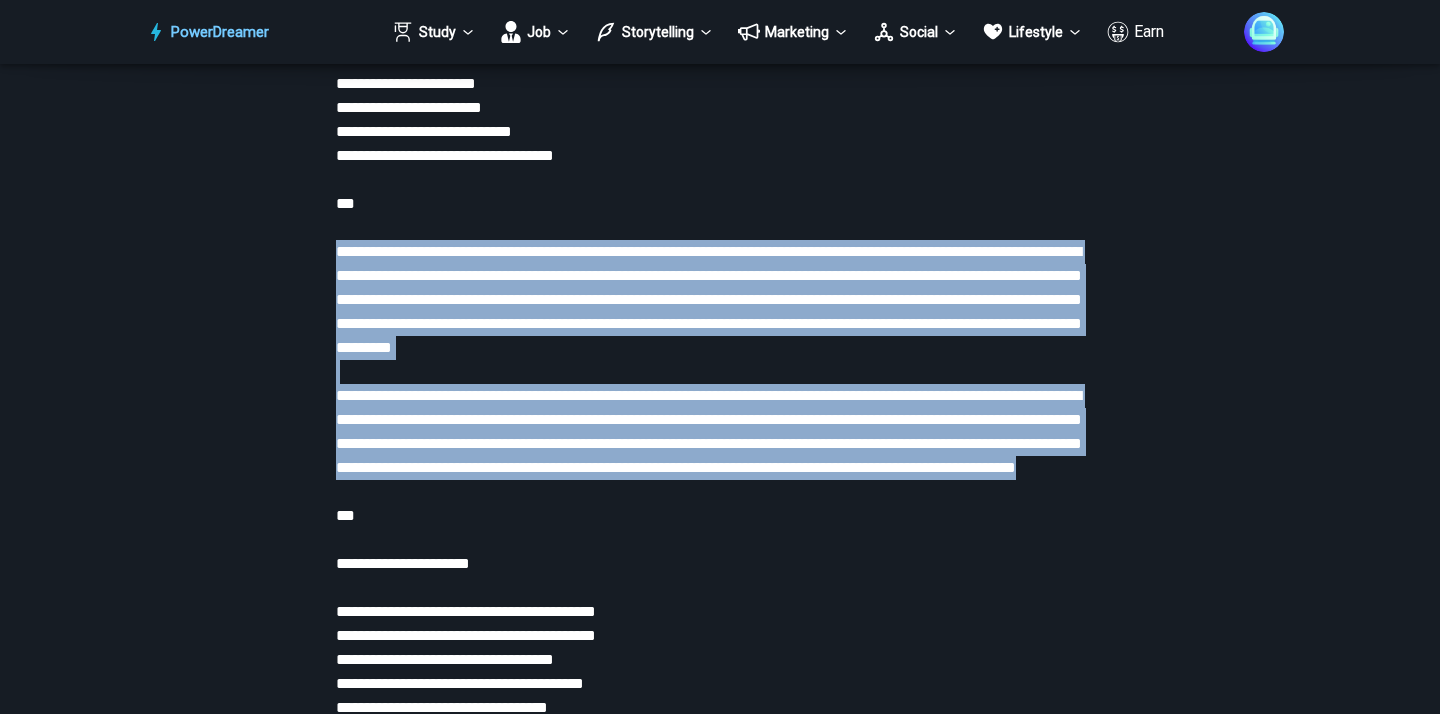 drag, startPoint x: 337, startPoint y: 273, endPoint x: 926, endPoint y: 515, distance: 636.77704 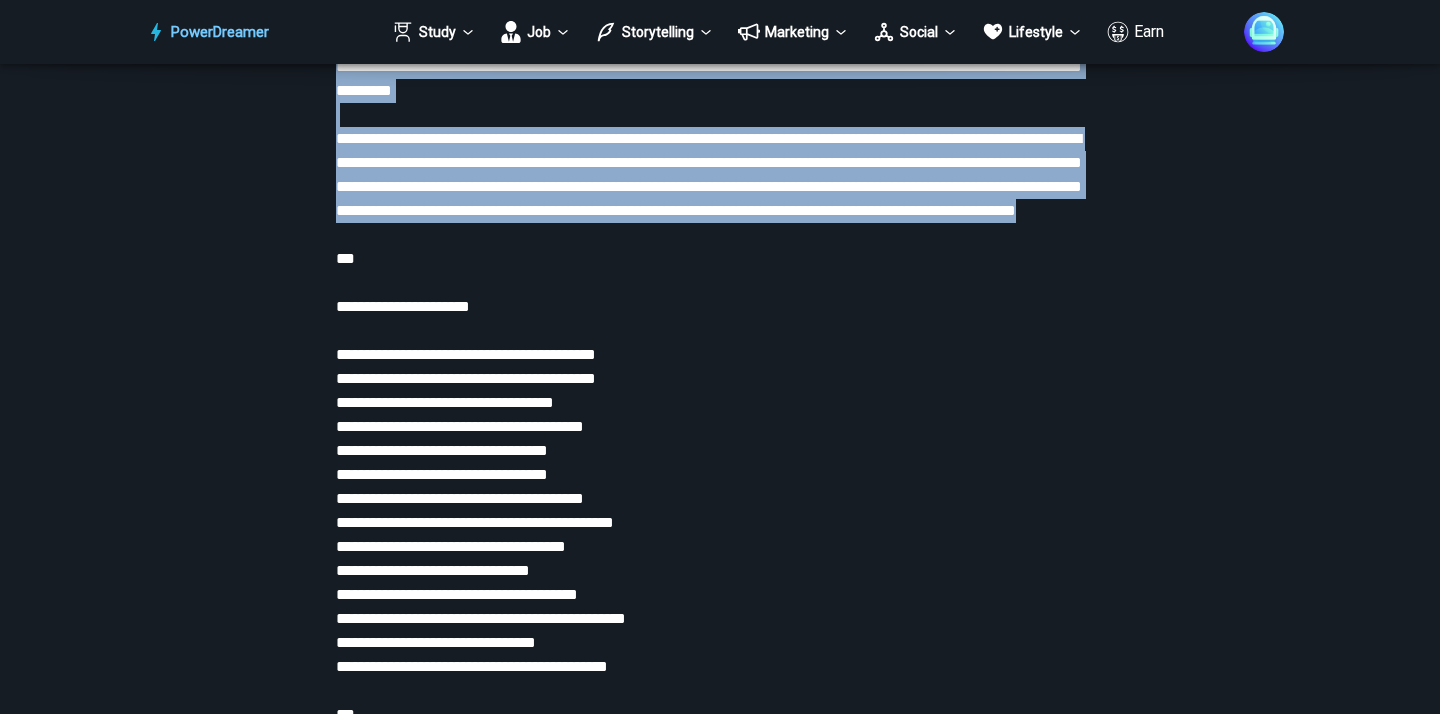 scroll, scrollTop: 3609, scrollLeft: 0, axis: vertical 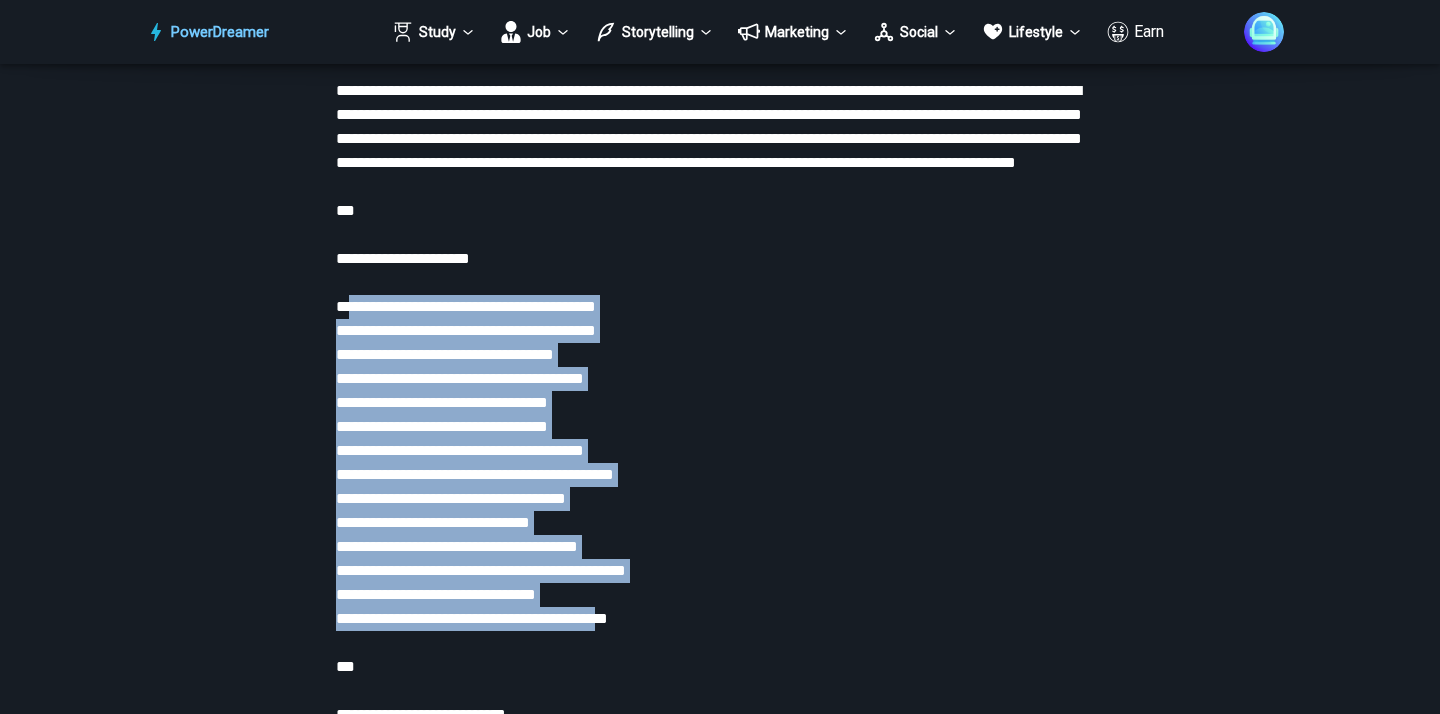 drag, startPoint x: 345, startPoint y: 354, endPoint x: 631, endPoint y: 668, distance: 424.7258 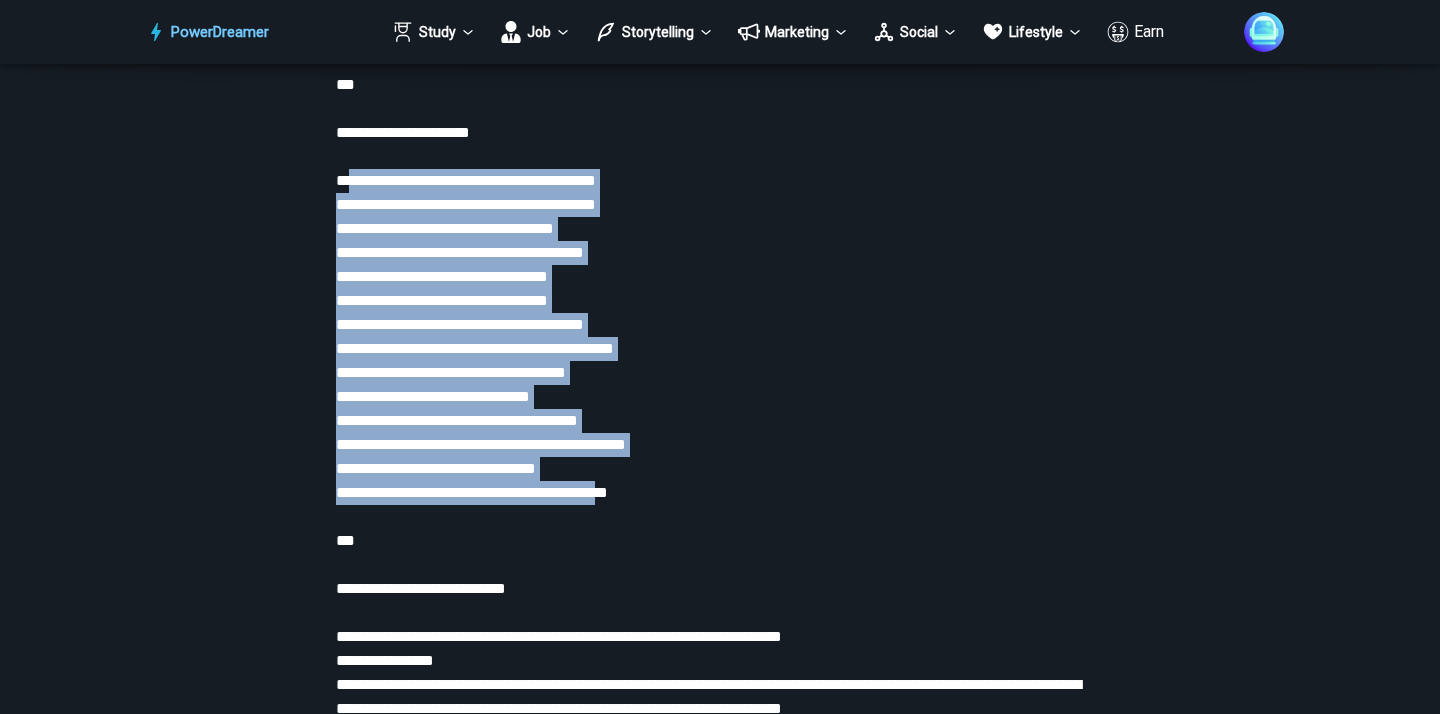 scroll, scrollTop: 3737, scrollLeft: 0, axis: vertical 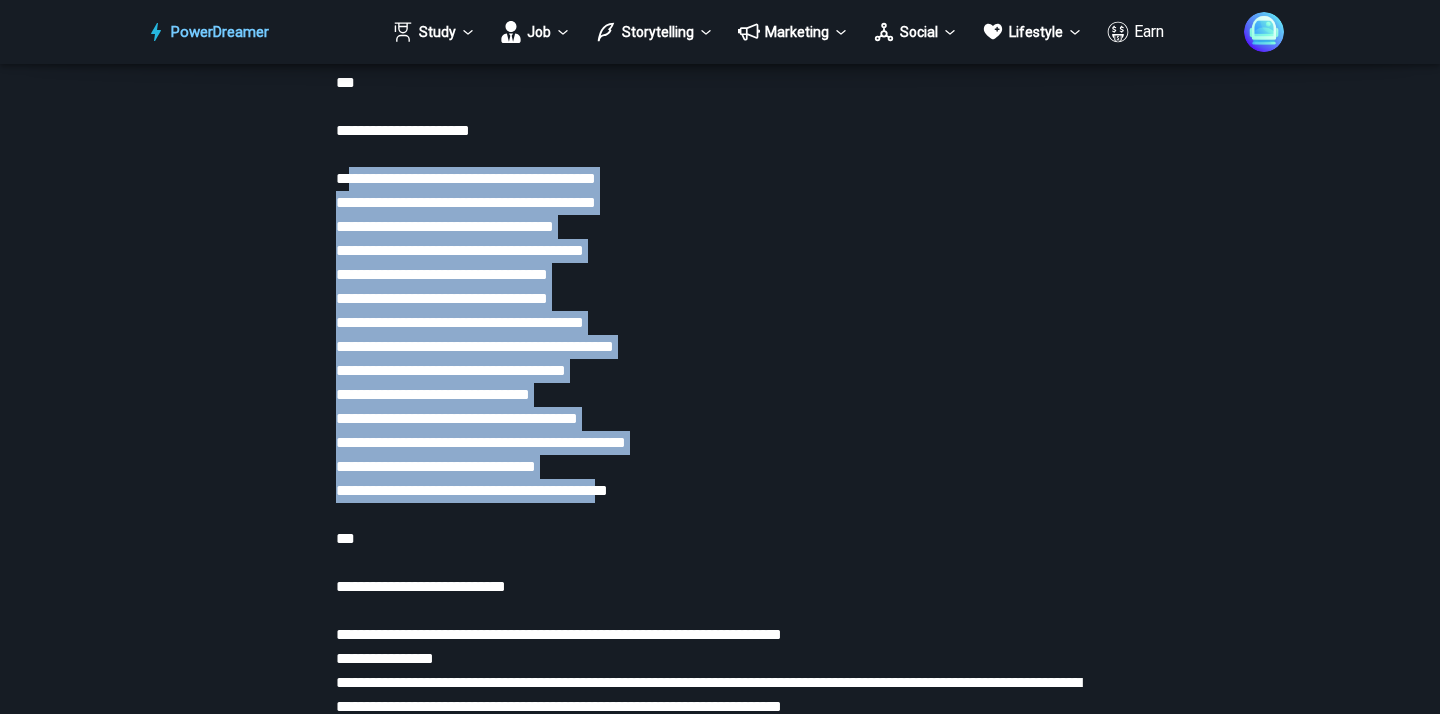click at bounding box center [720, 1331] 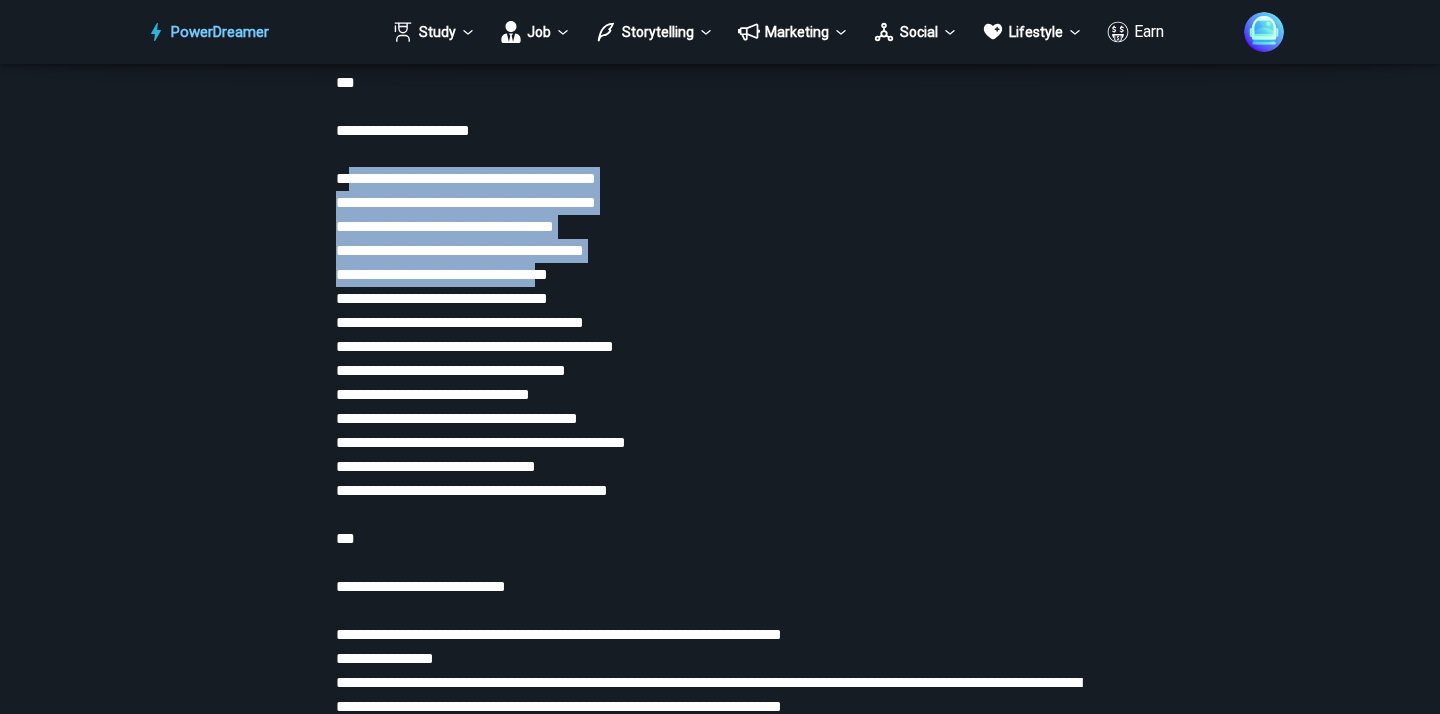drag, startPoint x: 574, startPoint y: 322, endPoint x: 345, endPoint y: 231, distance: 246.41835 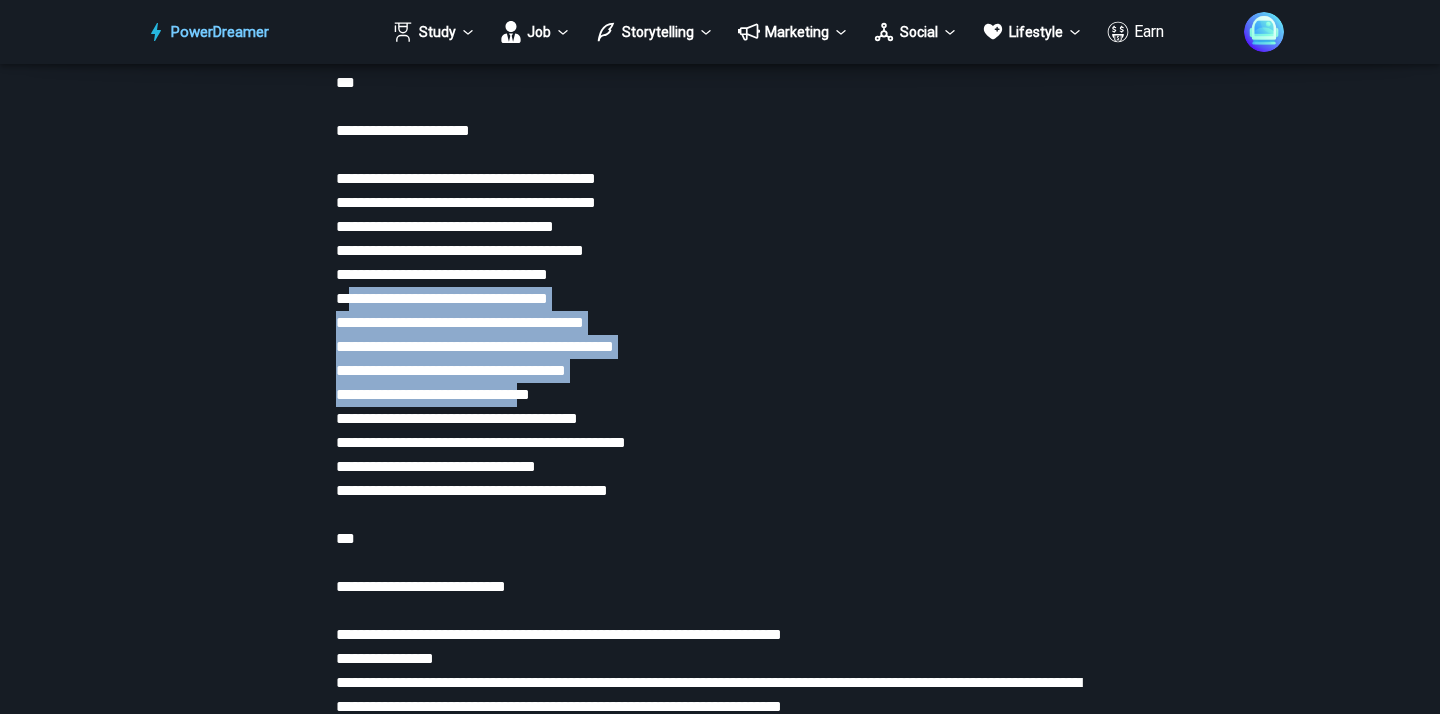 drag, startPoint x: 346, startPoint y: 349, endPoint x: 583, endPoint y: 448, distance: 256.84625 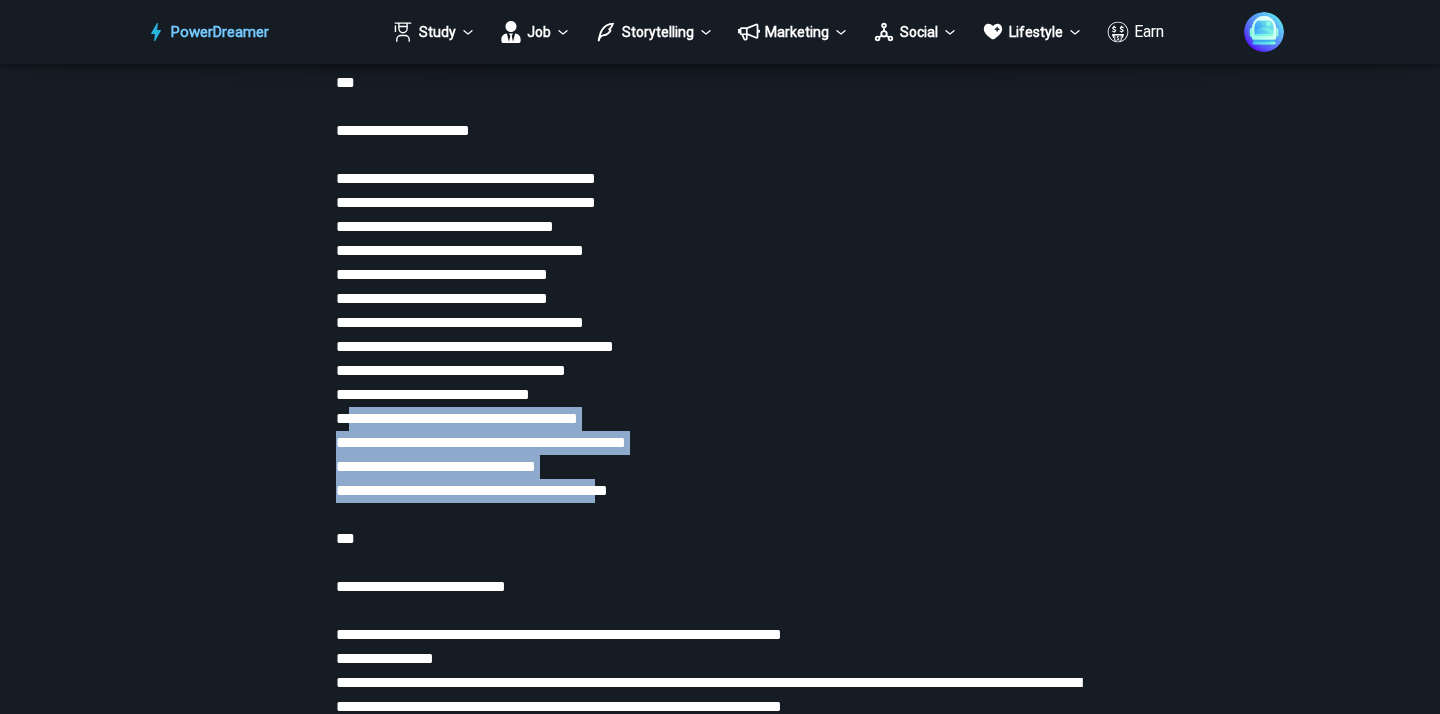 drag, startPoint x: 632, startPoint y: 542, endPoint x: 348, endPoint y: 470, distance: 292.98465 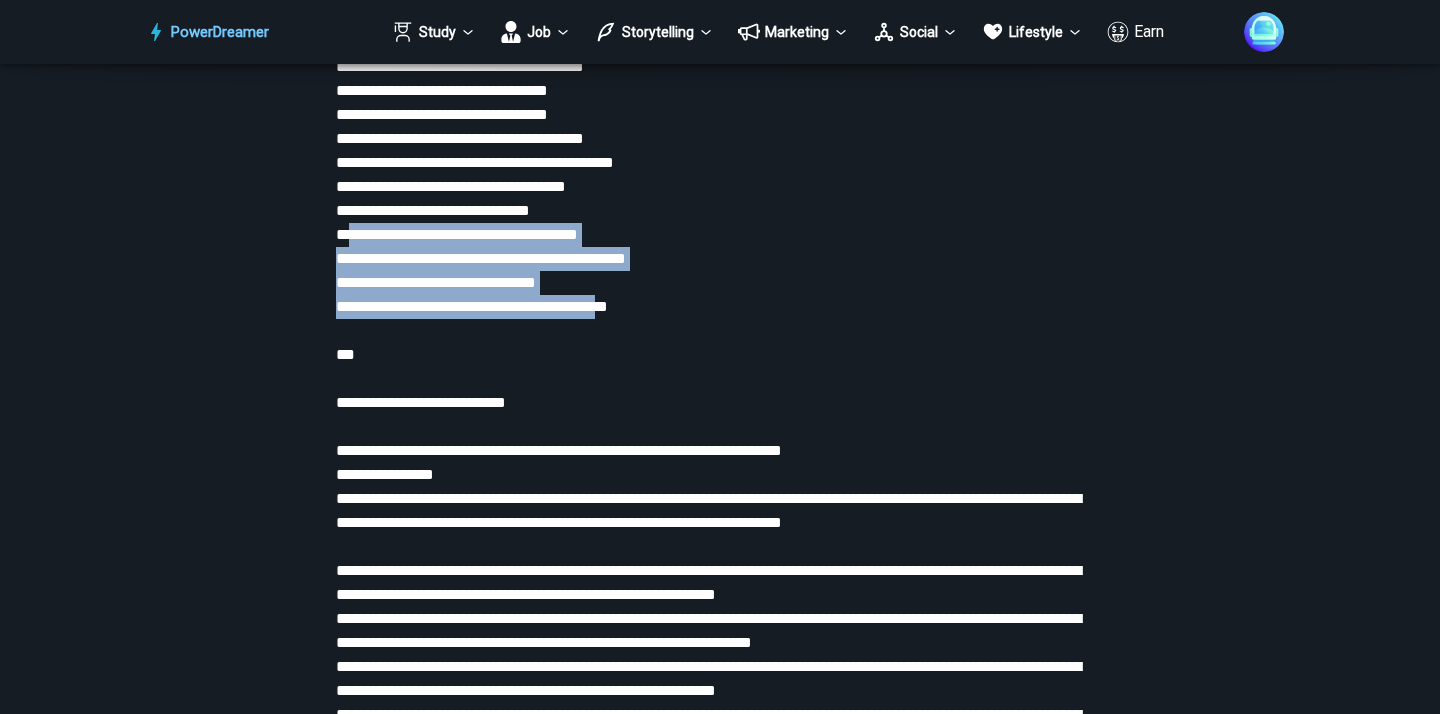 scroll, scrollTop: 4087, scrollLeft: 0, axis: vertical 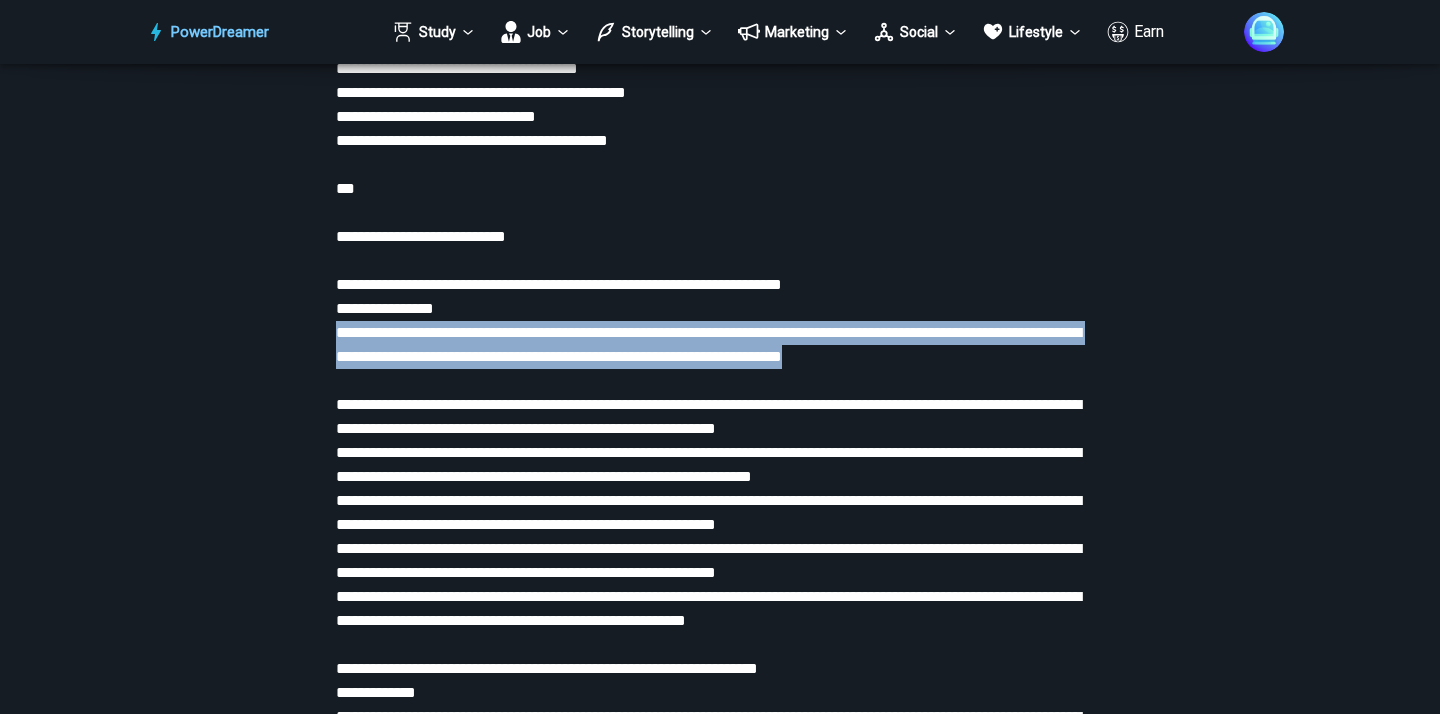 drag, startPoint x: 335, startPoint y: 377, endPoint x: 1075, endPoint y: 400, distance: 740.35736 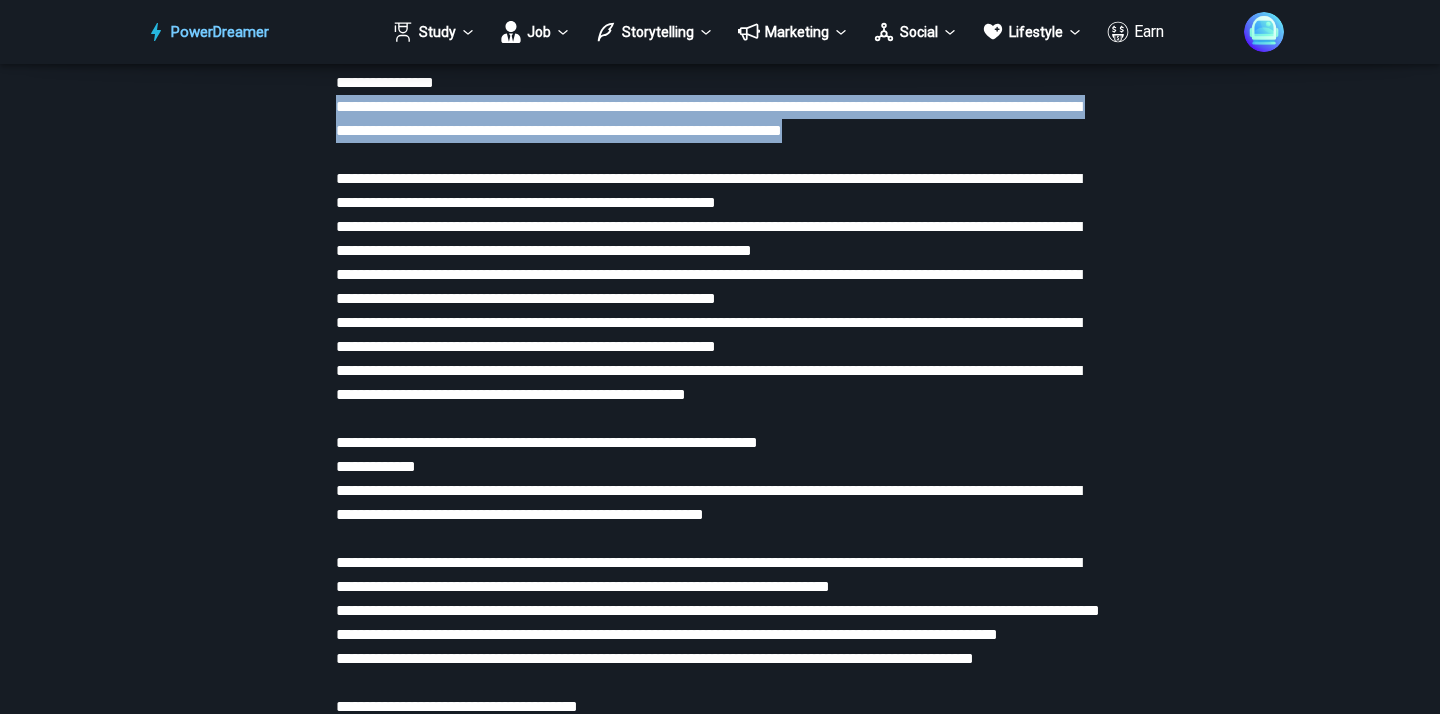 scroll, scrollTop: 4316, scrollLeft: 0, axis: vertical 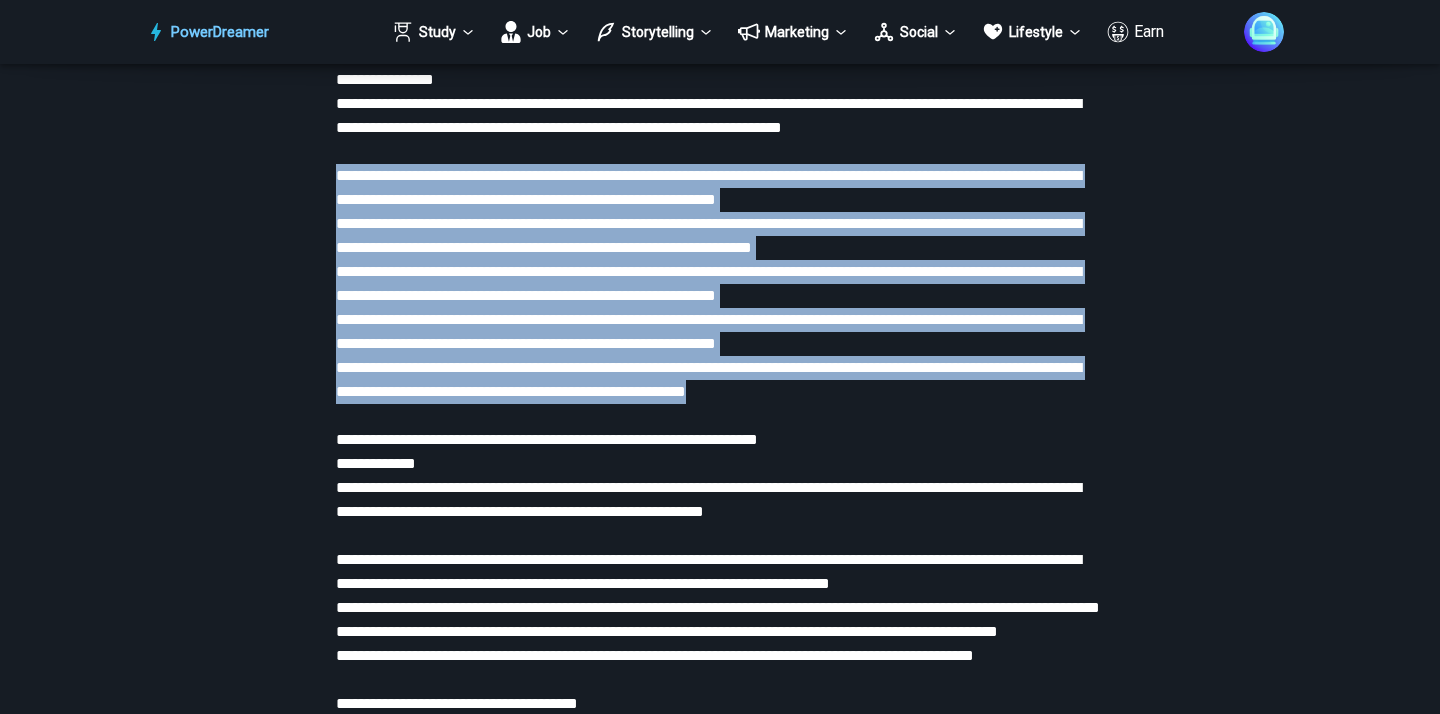 drag, startPoint x: 903, startPoint y: 442, endPoint x: 328, endPoint y: 227, distance: 613.8811 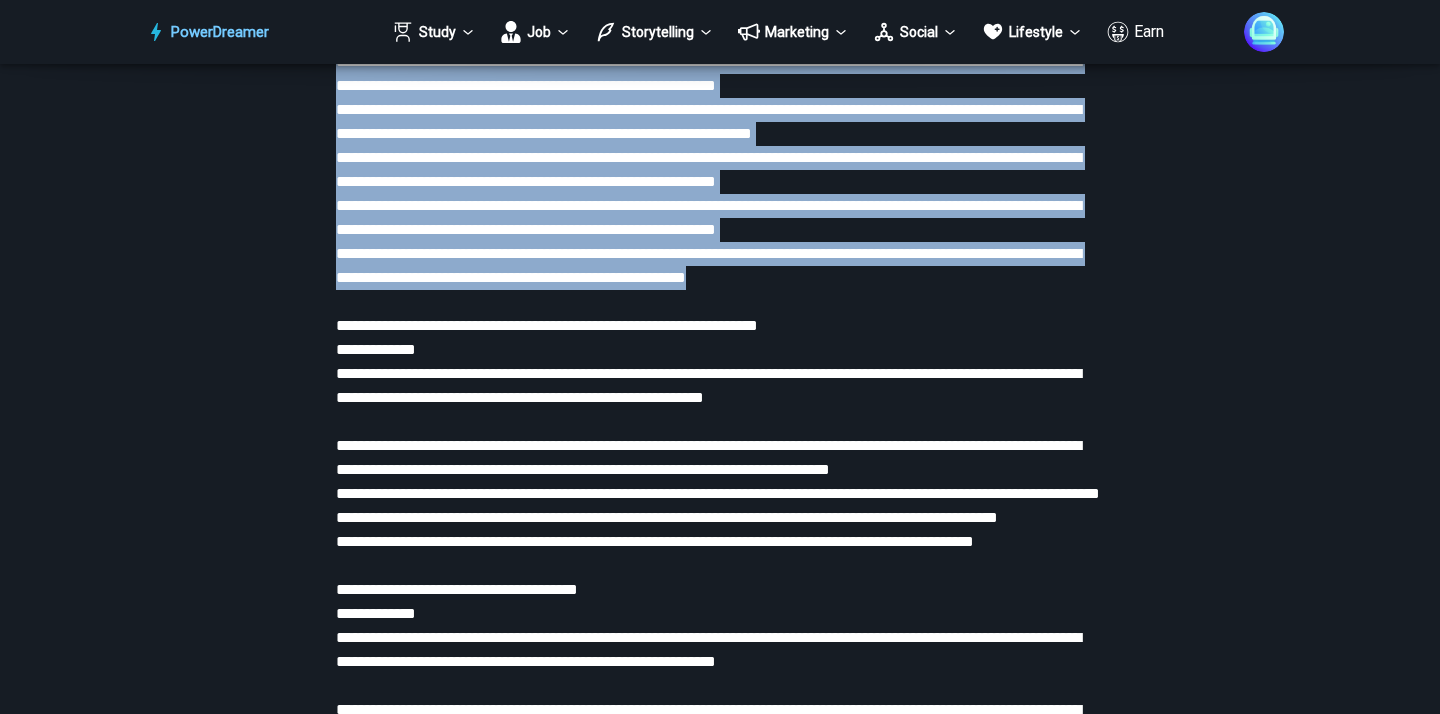 scroll, scrollTop: 4462, scrollLeft: 0, axis: vertical 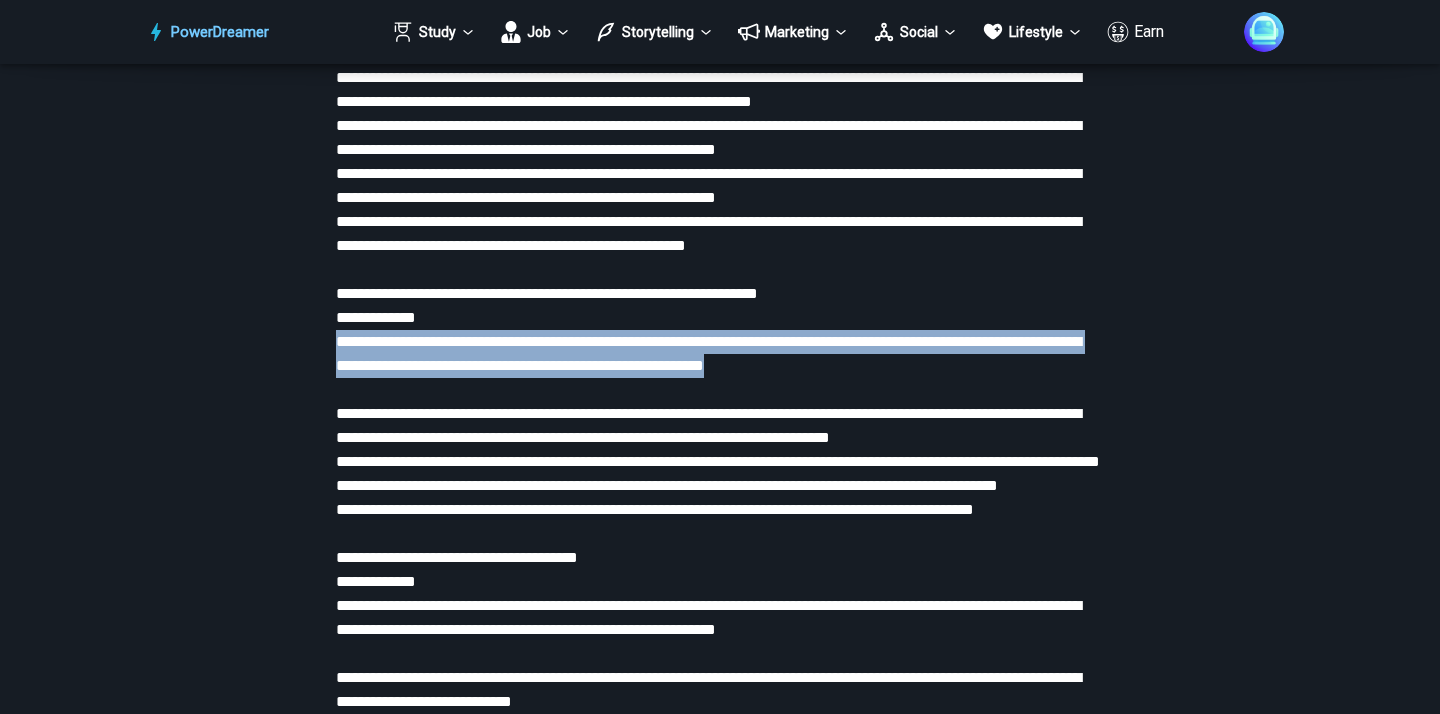 drag, startPoint x: 339, startPoint y: 392, endPoint x: 951, endPoint y: 418, distance: 612.55206 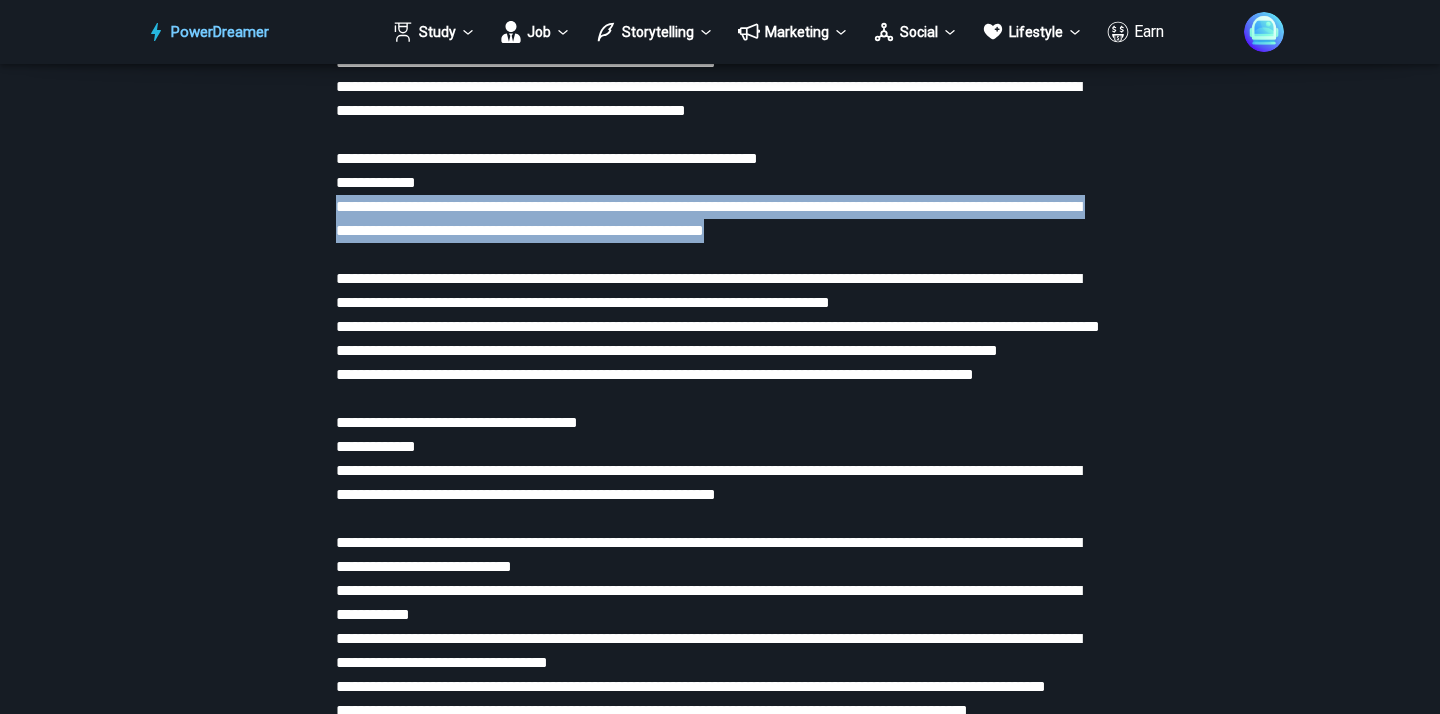 scroll, scrollTop: 4650, scrollLeft: 0, axis: vertical 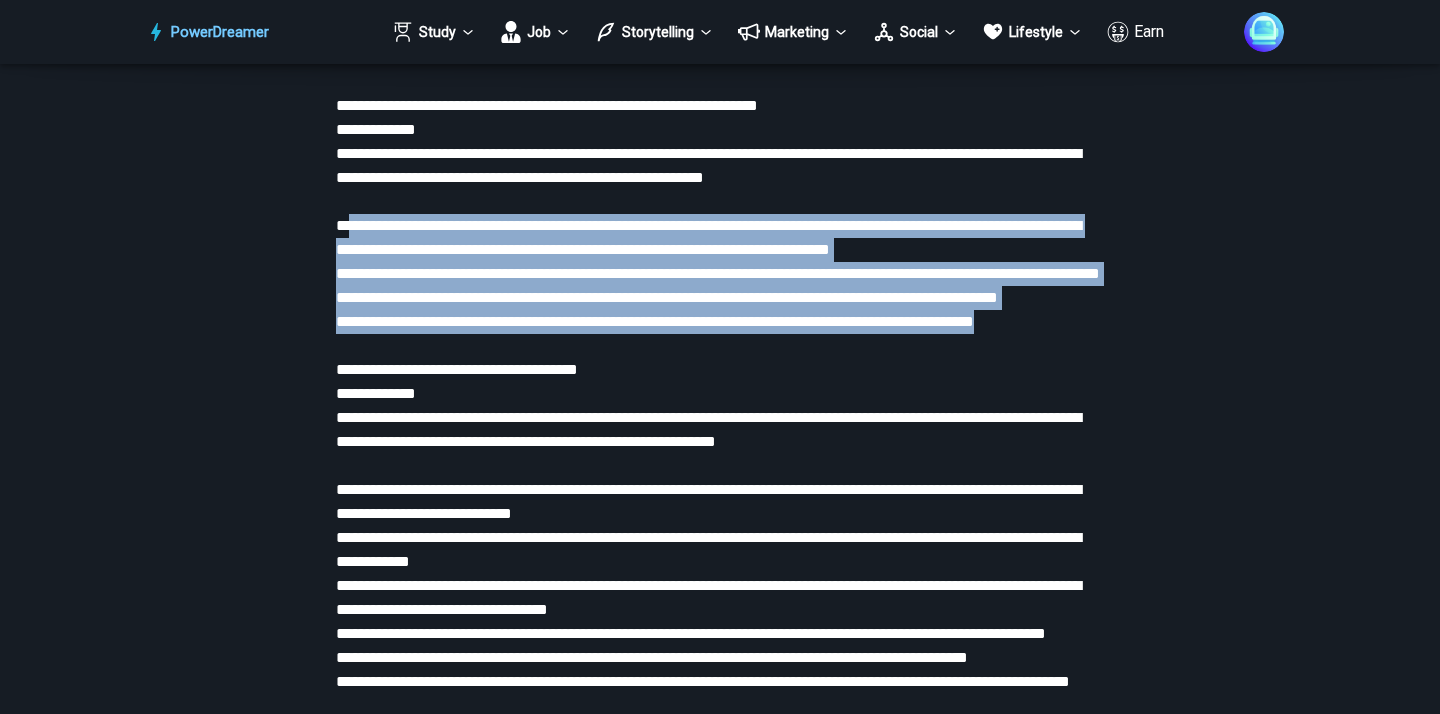 drag, startPoint x: 1097, startPoint y: 446, endPoint x: 348, endPoint y: 274, distance: 768.4953 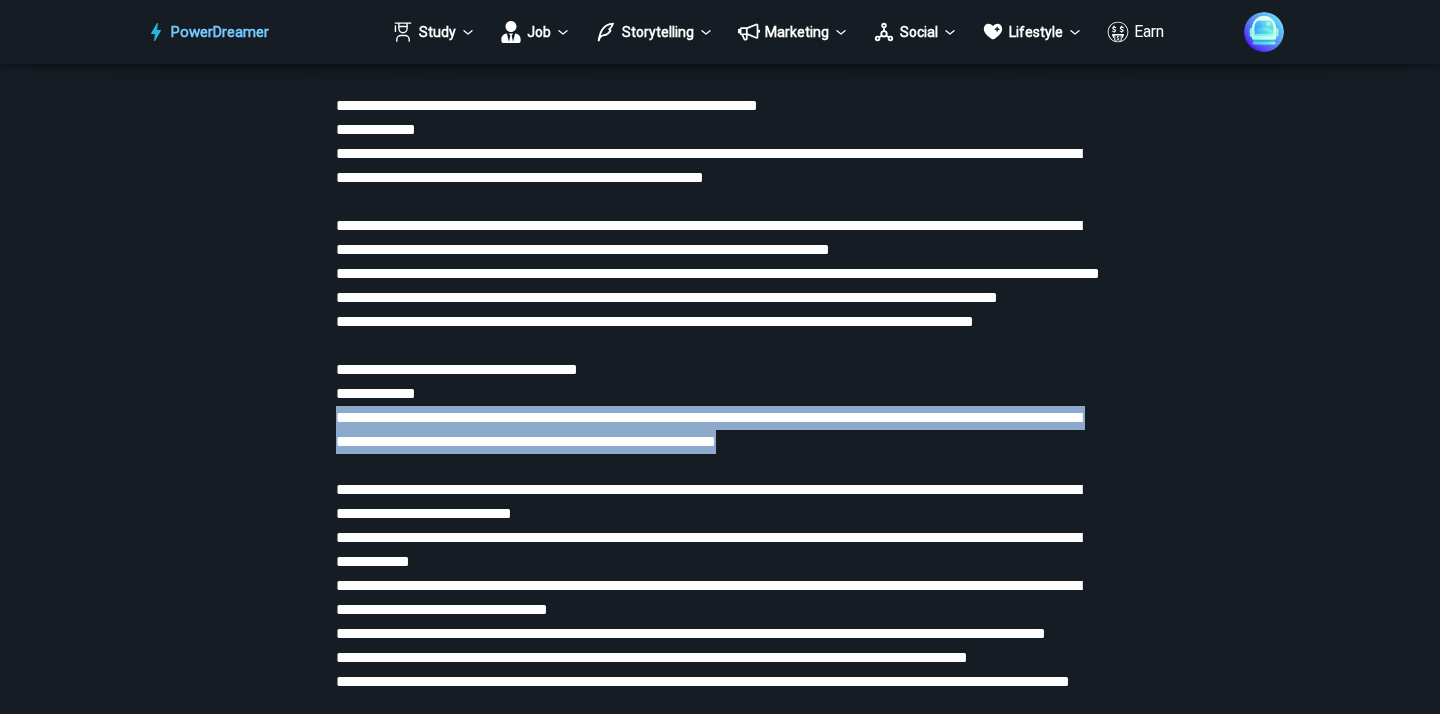 drag, startPoint x: 958, startPoint y: 563, endPoint x: 329, endPoint y: 533, distance: 629.715 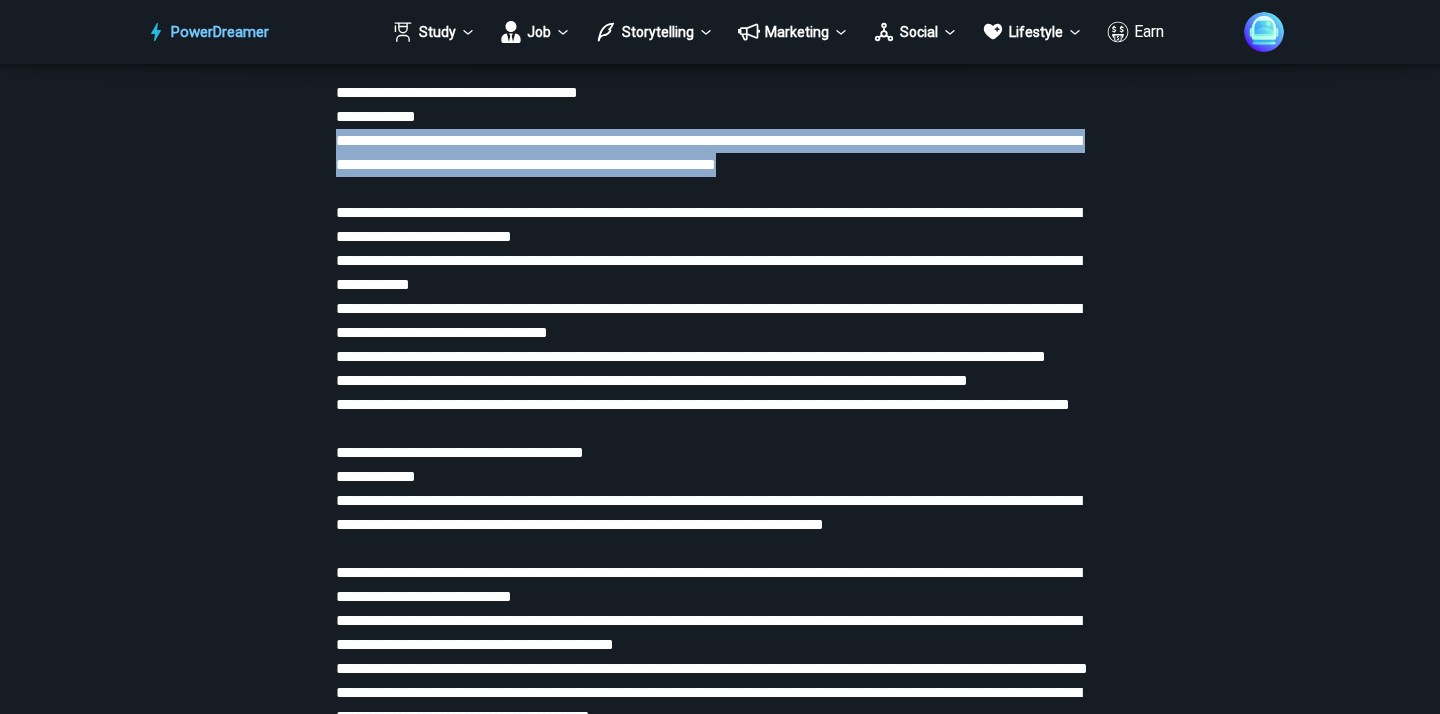 scroll, scrollTop: 4932, scrollLeft: 0, axis: vertical 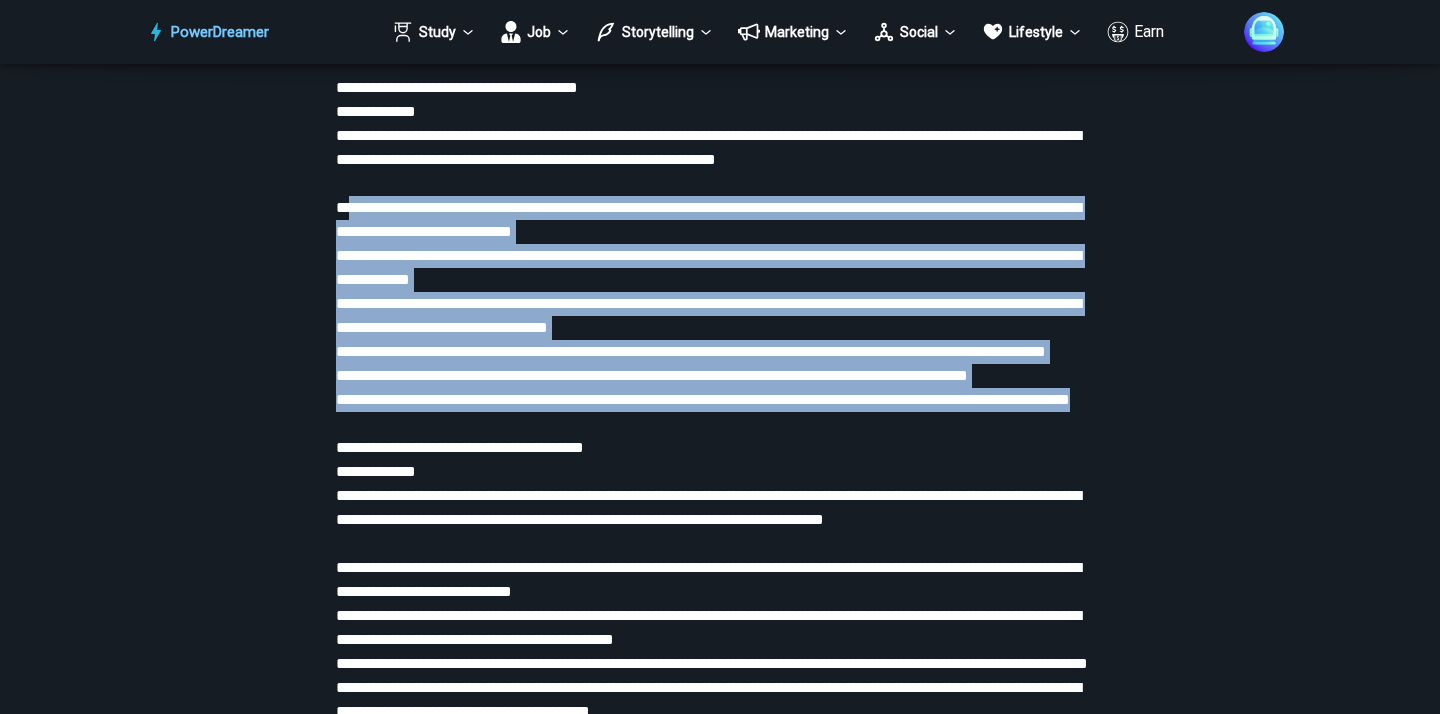 drag, startPoint x: 463, startPoint y: 573, endPoint x: 348, endPoint y: 326, distance: 272.45917 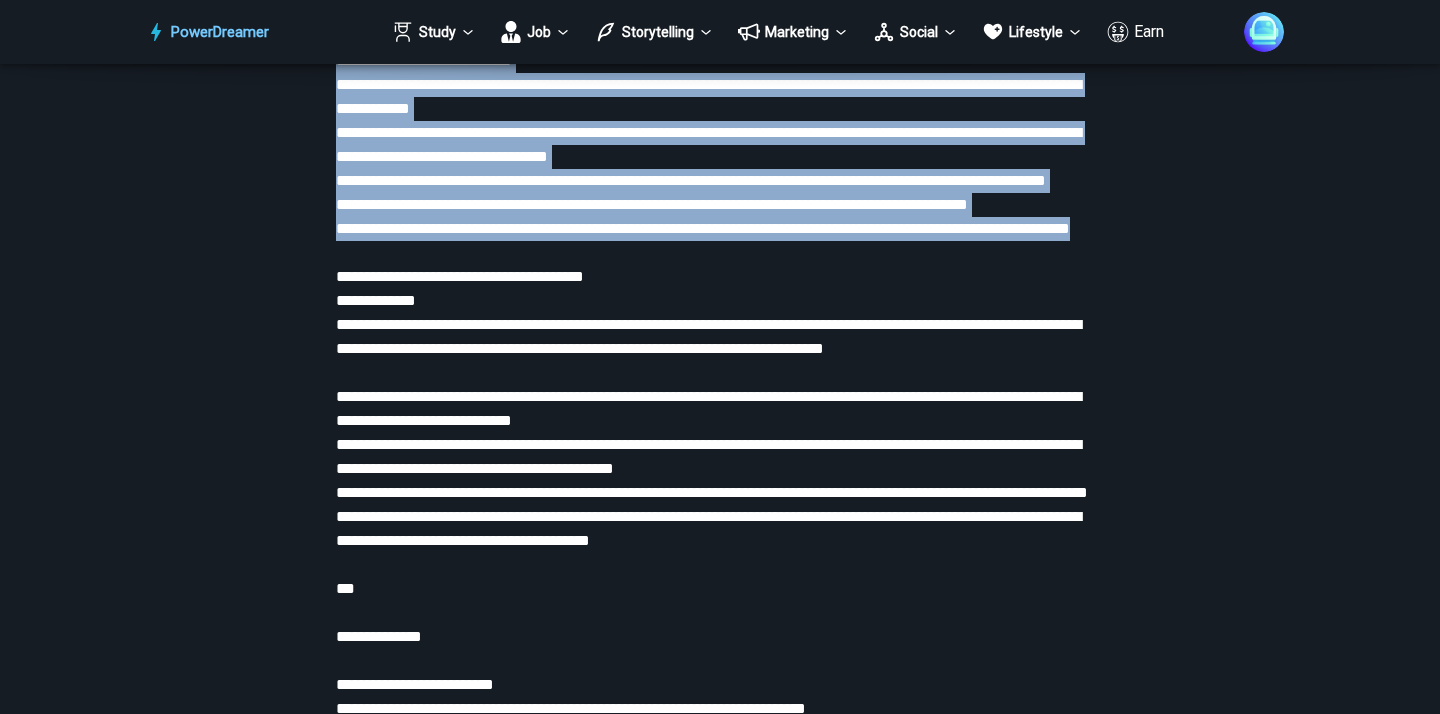 scroll, scrollTop: 5141, scrollLeft: 0, axis: vertical 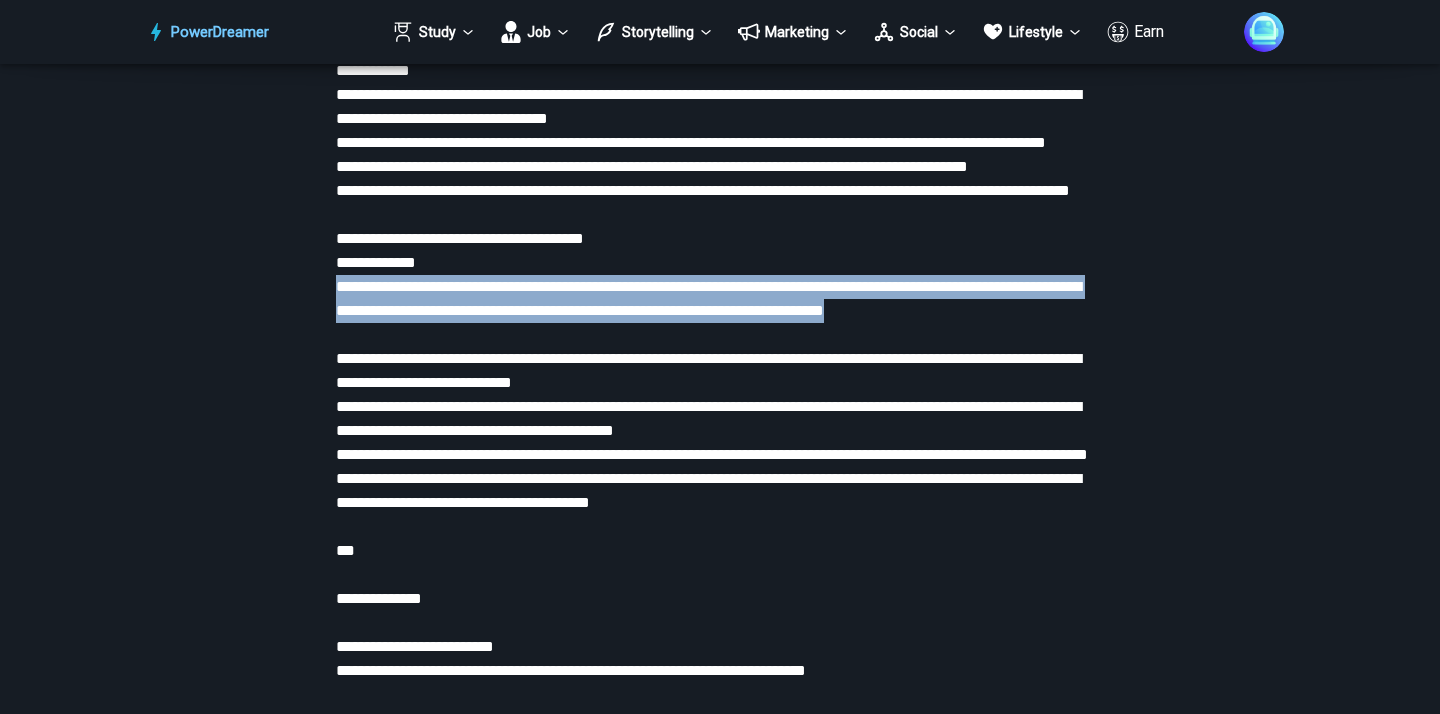 drag, startPoint x: 1098, startPoint y: 480, endPoint x: 333, endPoint y: 460, distance: 765.2614 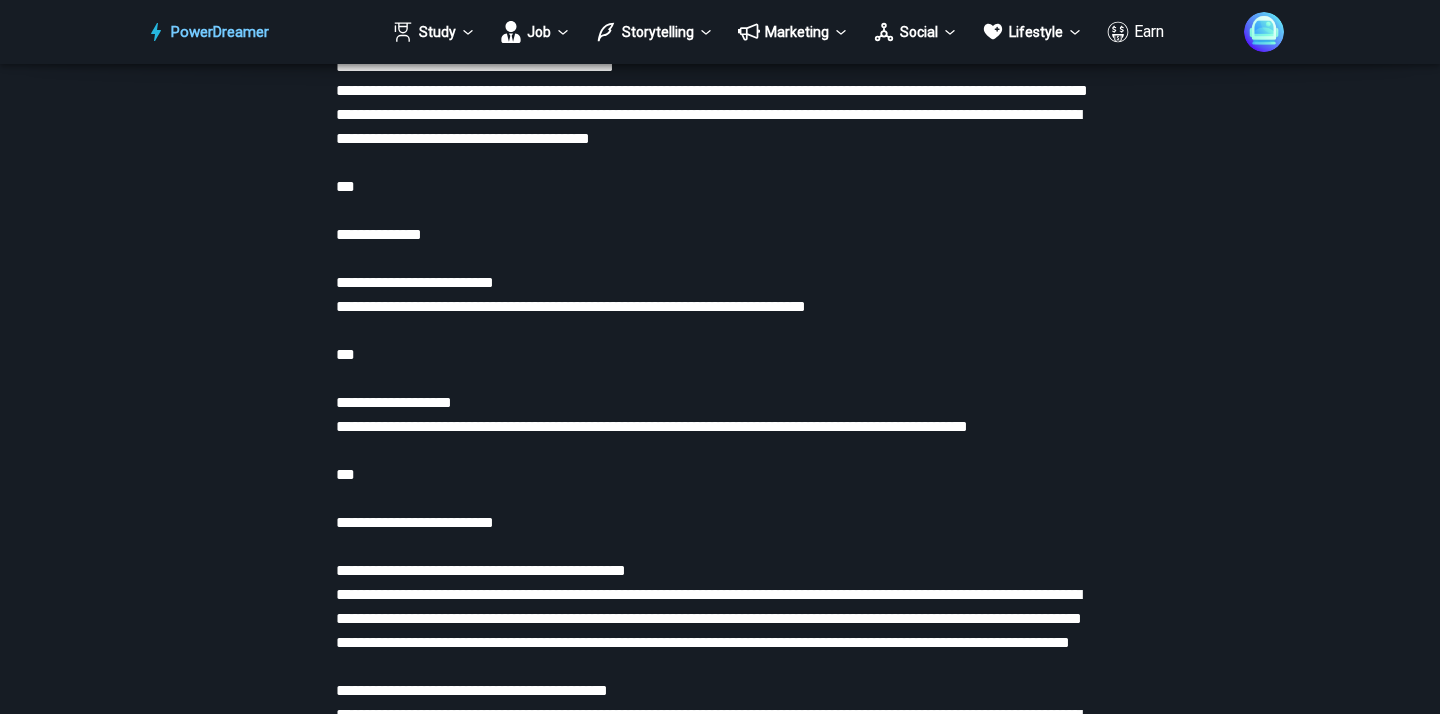 scroll, scrollTop: 5555, scrollLeft: 0, axis: vertical 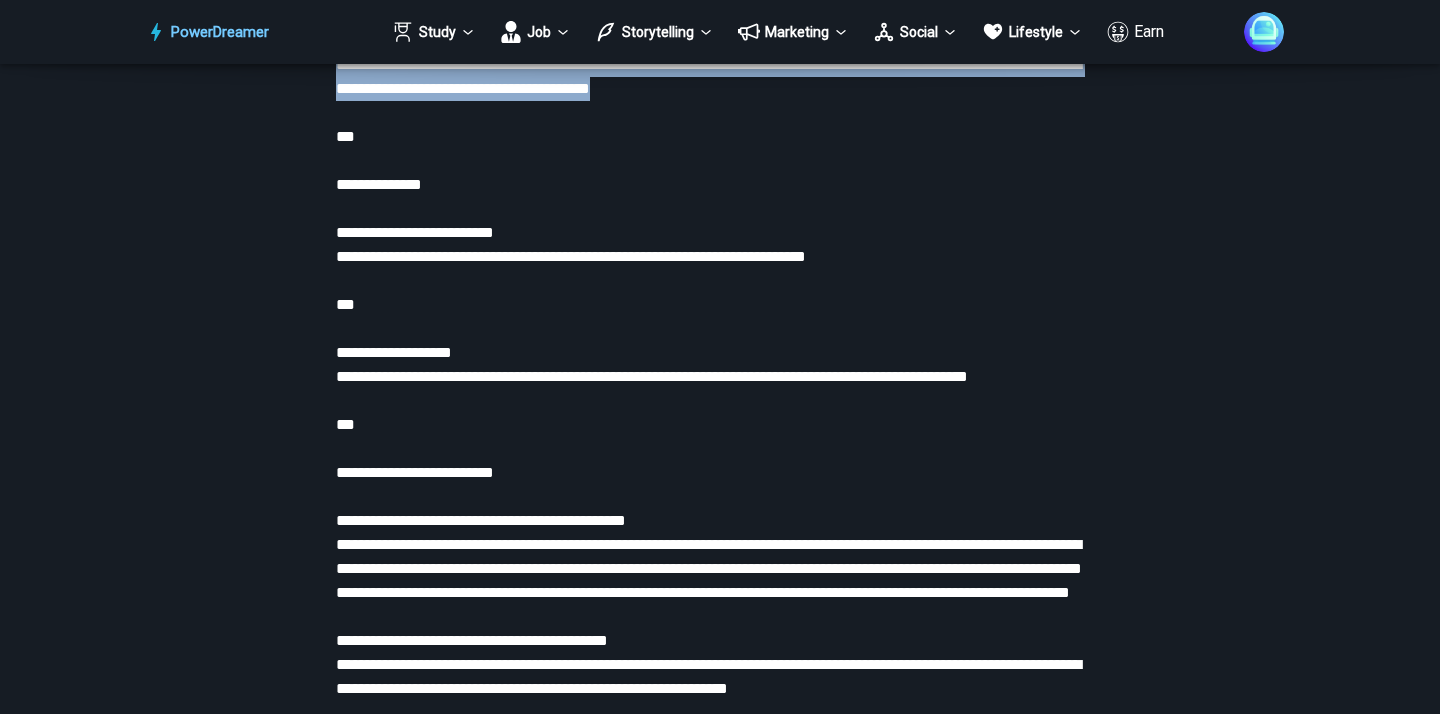 drag, startPoint x: 820, startPoint y: 284, endPoint x: 337, endPoint y: 114, distance: 512.04395 